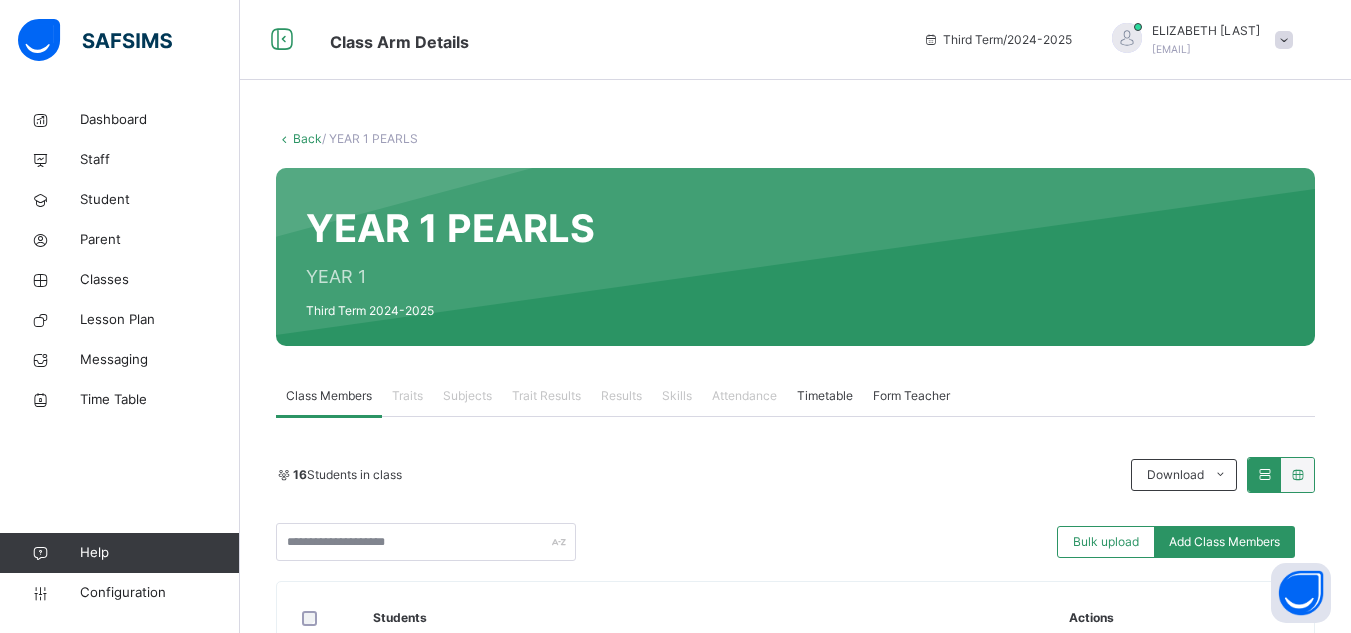 scroll, scrollTop: 0, scrollLeft: 0, axis: both 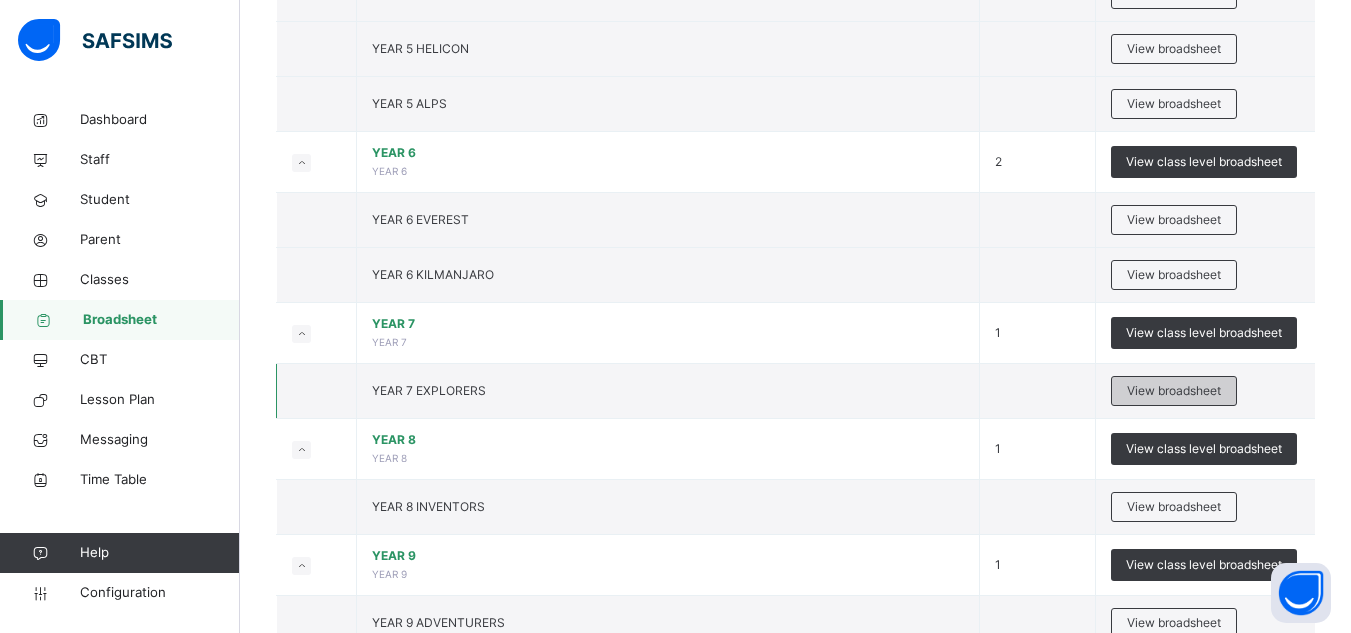 click on "View broadsheet" at bounding box center (1174, 391) 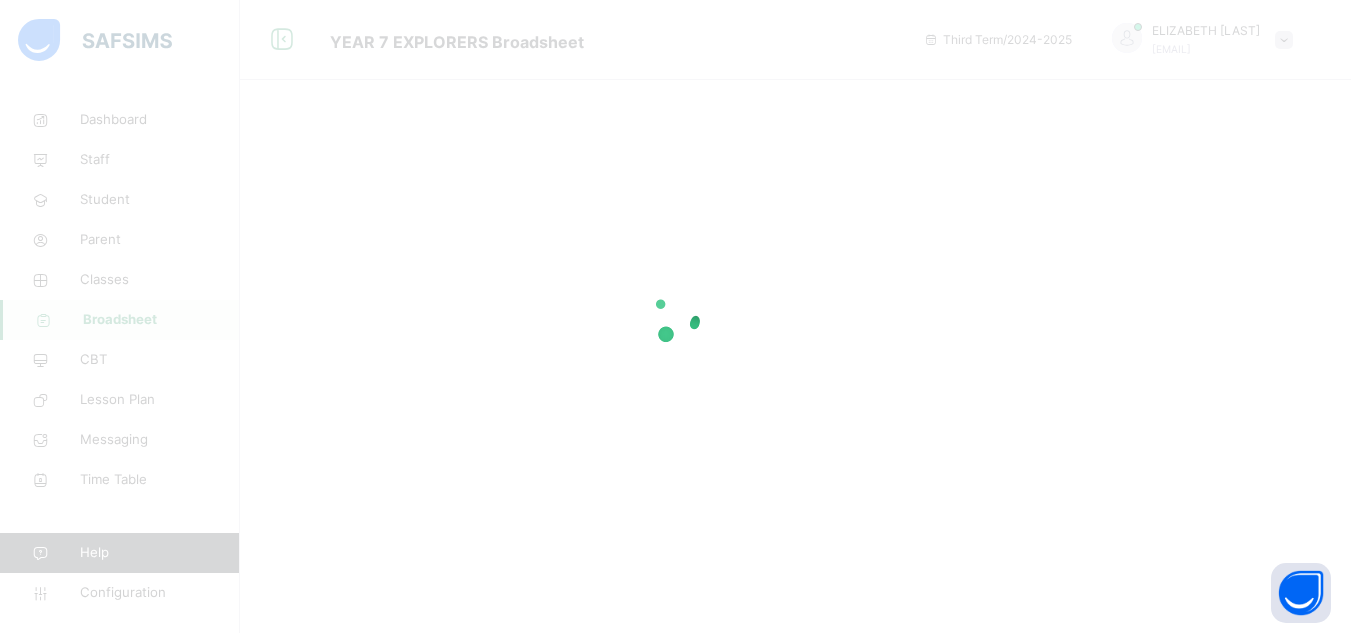 scroll, scrollTop: 0, scrollLeft: 0, axis: both 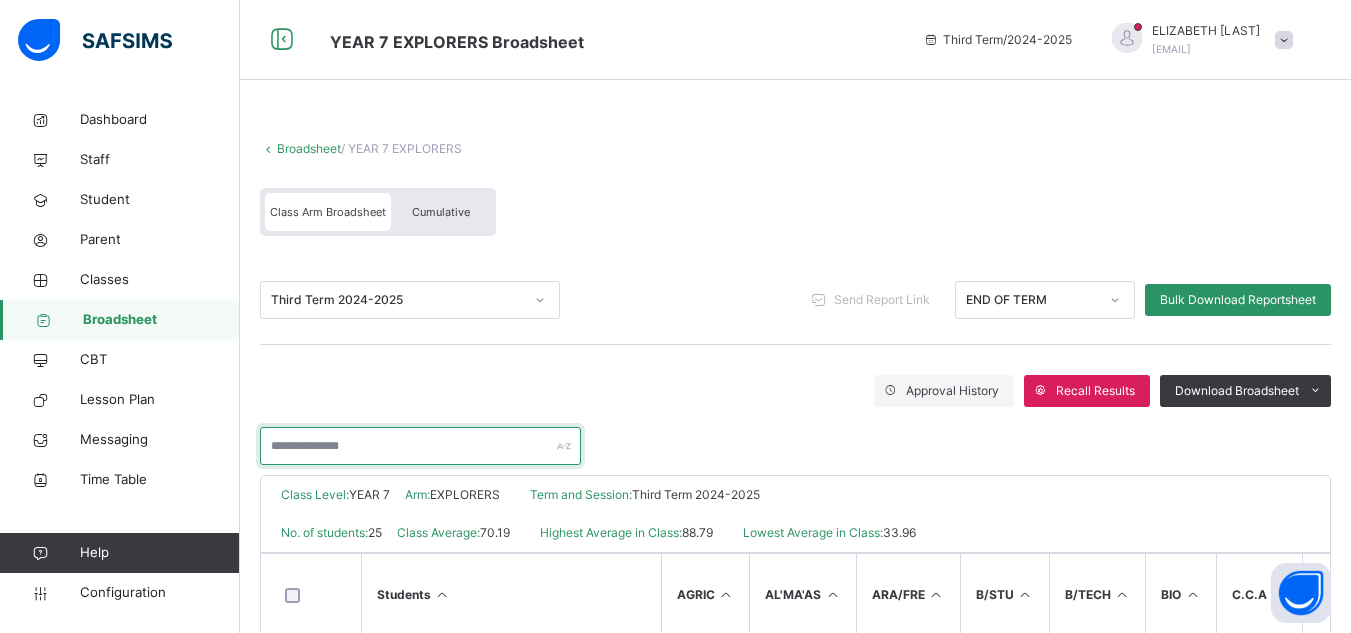 click at bounding box center (420, 446) 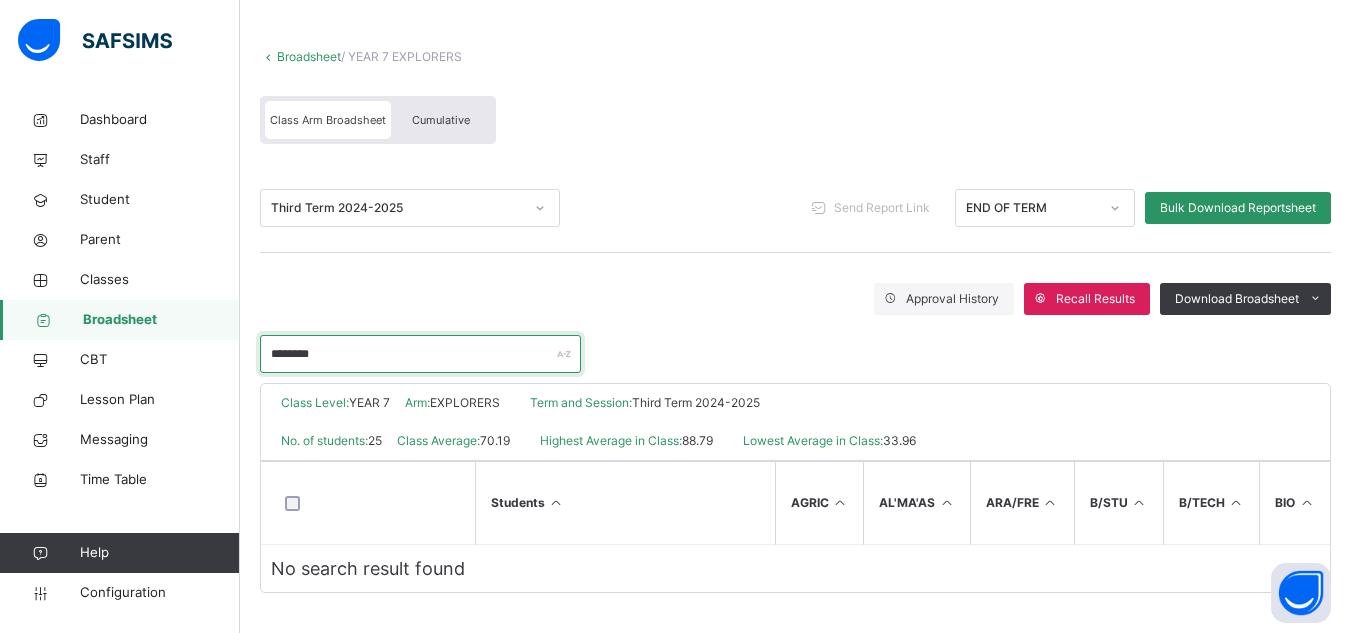 scroll, scrollTop: 100, scrollLeft: 0, axis: vertical 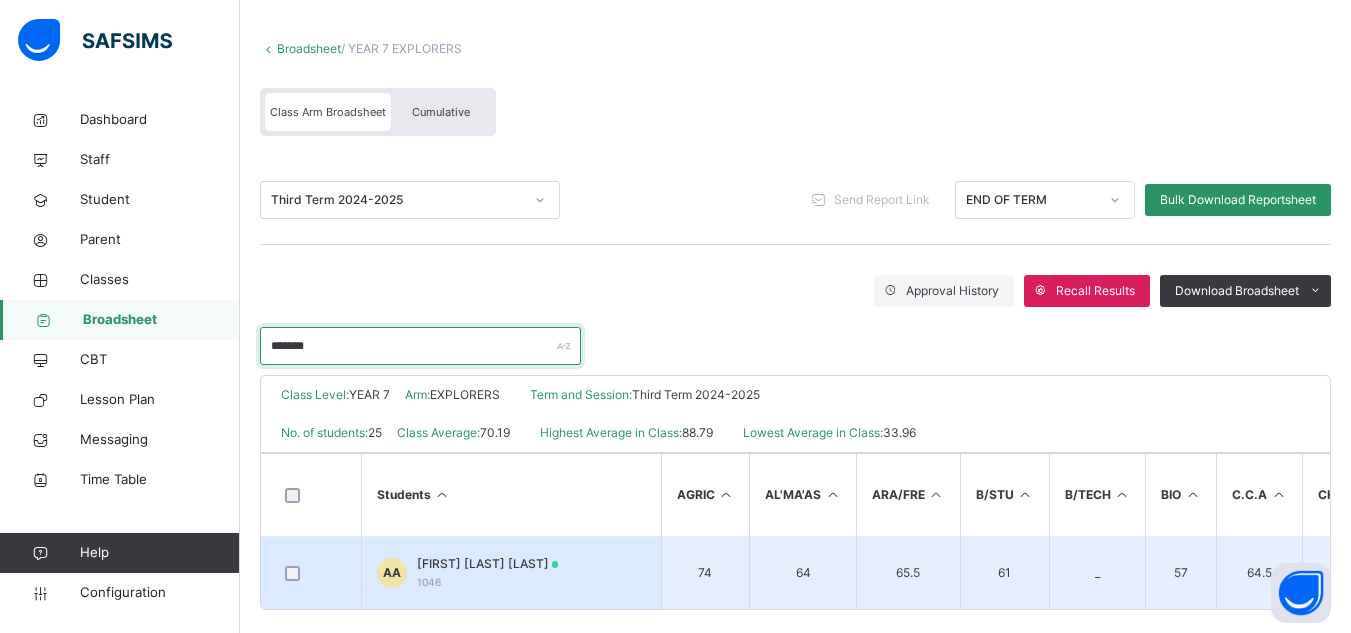 type on "*******" 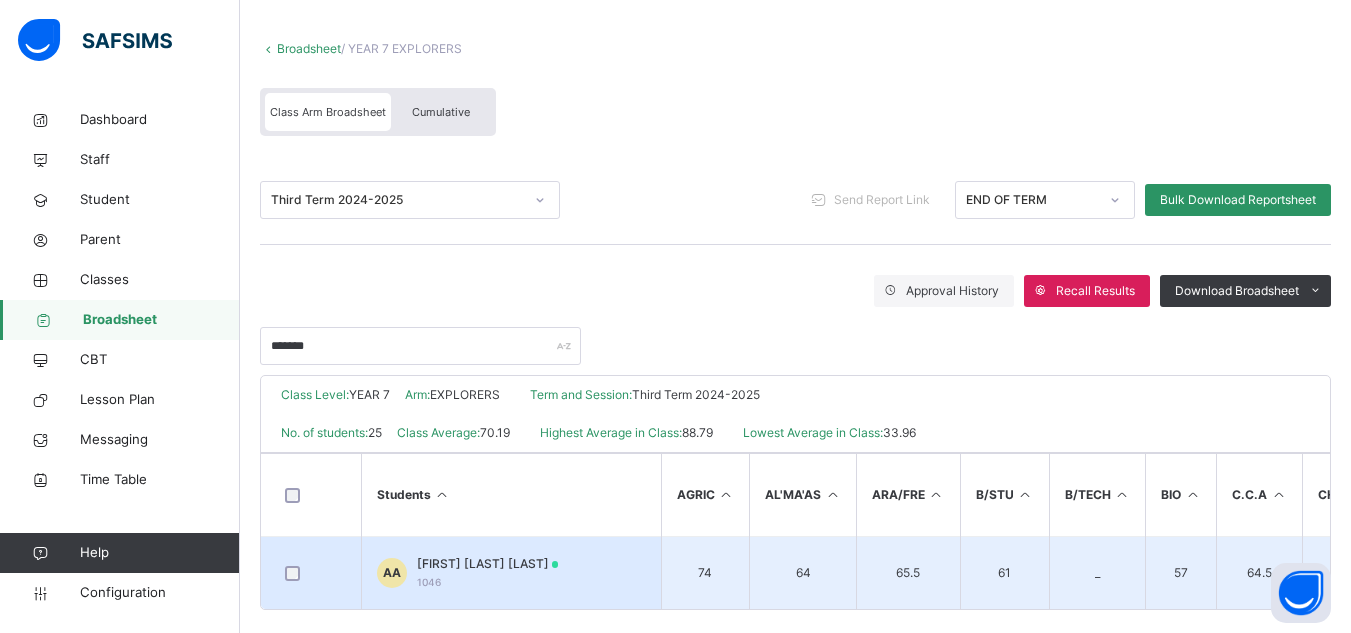 click on "ABDULLAAH MAHMUD ABUBAKAR" at bounding box center [488, 564] 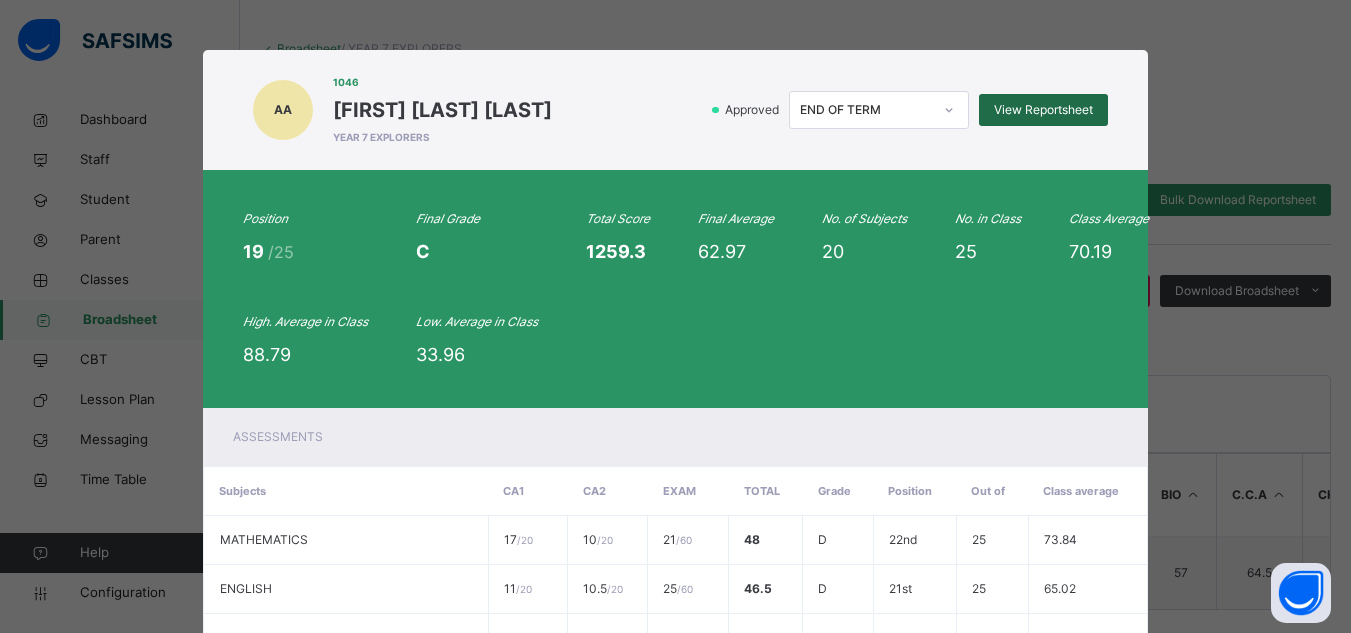 click on "View Reportsheet" at bounding box center (1043, 110) 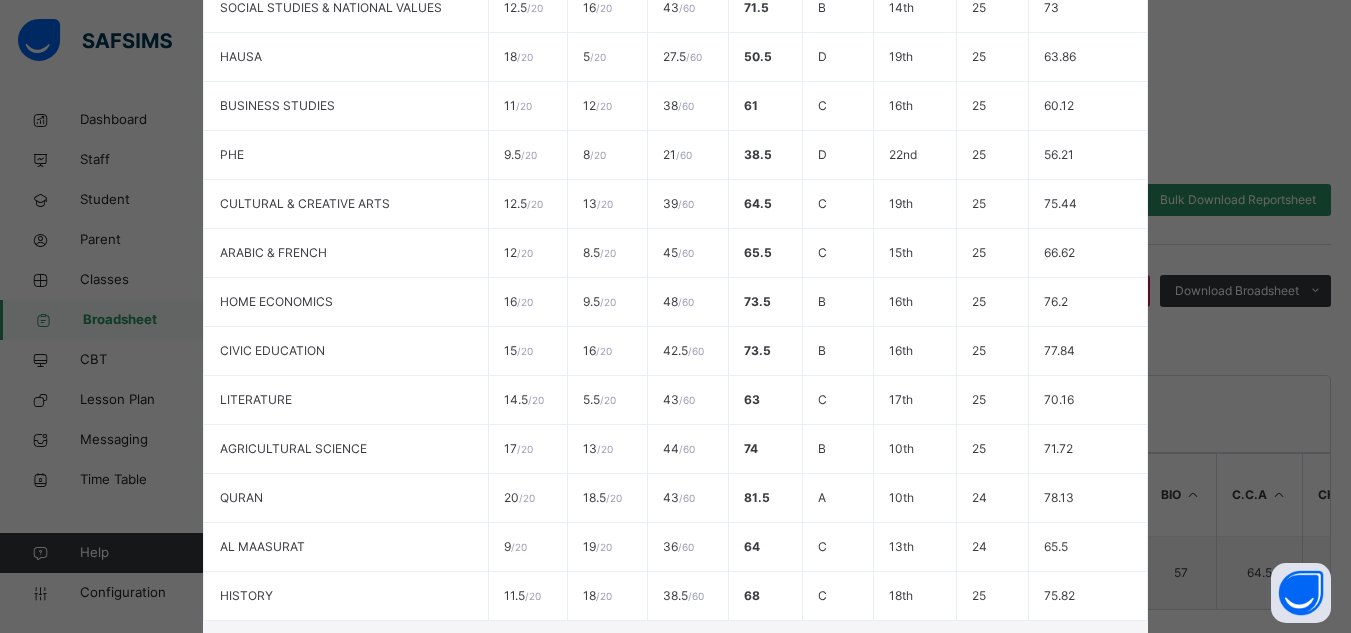 scroll, scrollTop: 1064, scrollLeft: 0, axis: vertical 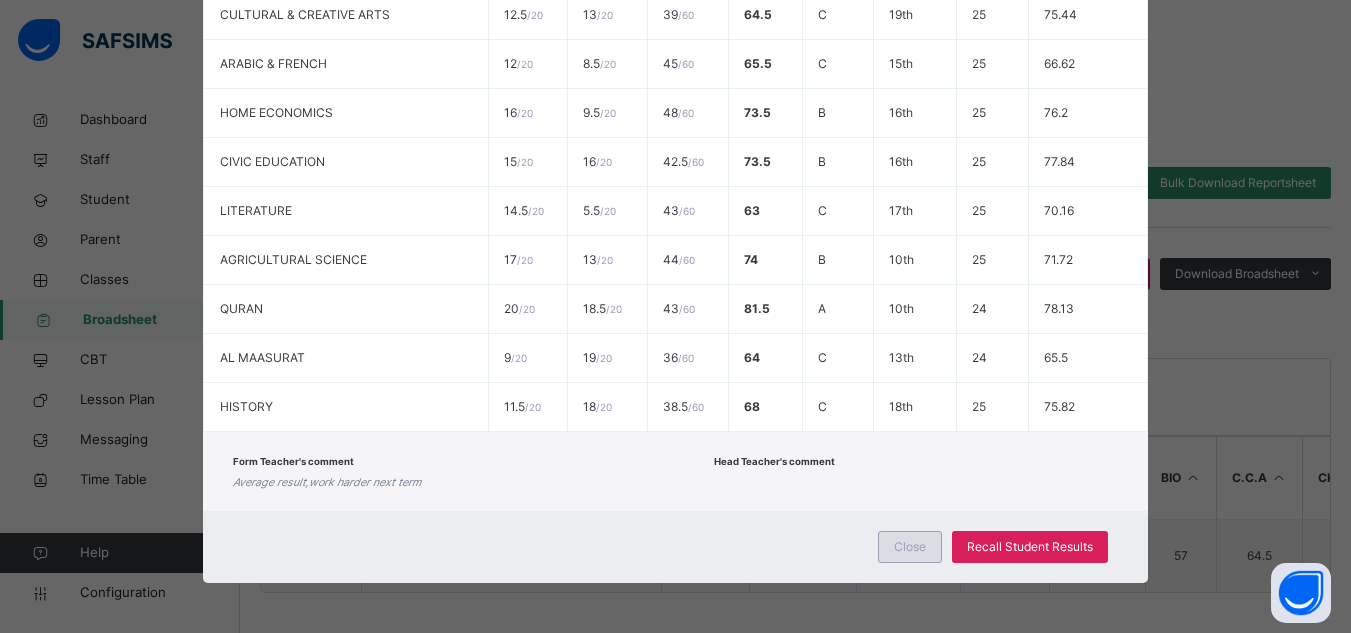 click on "Close" at bounding box center [910, 547] 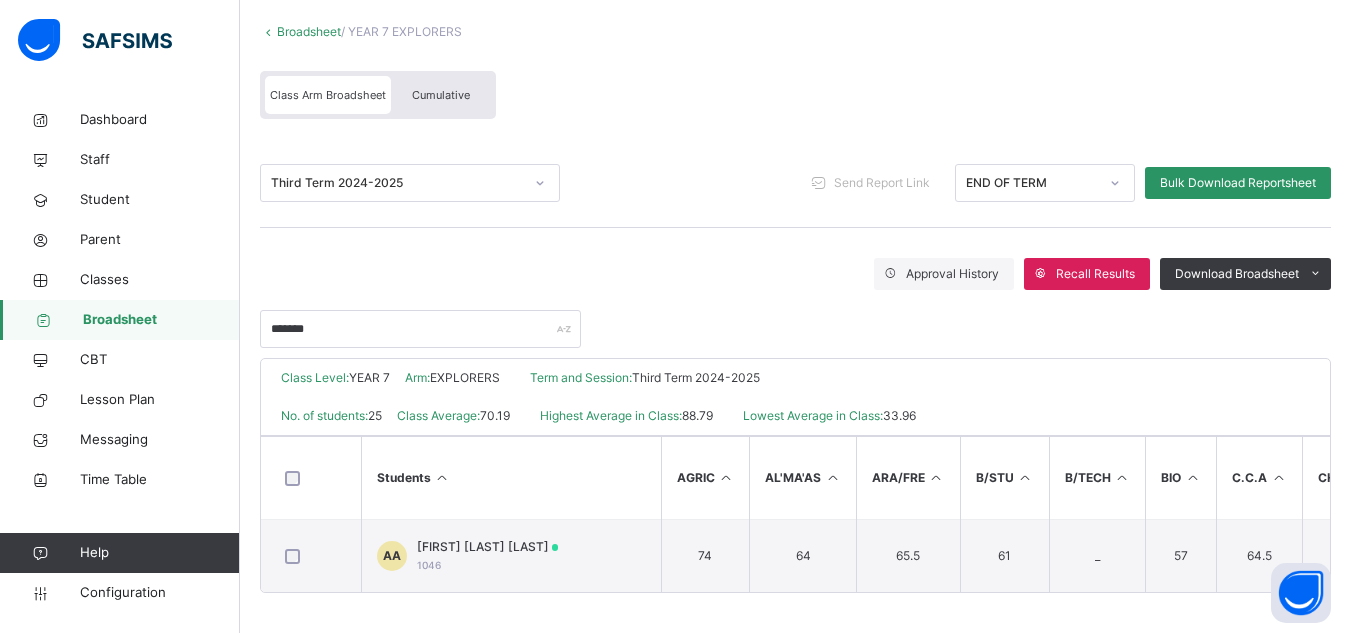 click on "Broadsheet" at bounding box center [120, 320] 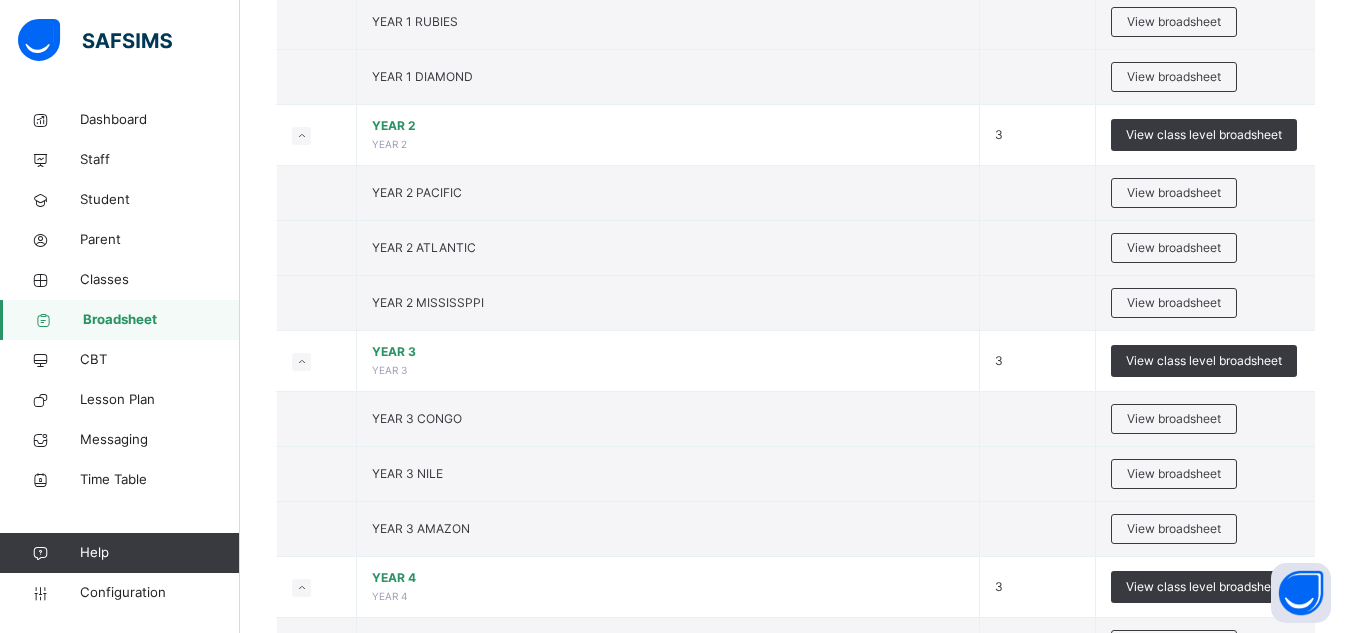 scroll, scrollTop: 1040, scrollLeft: 0, axis: vertical 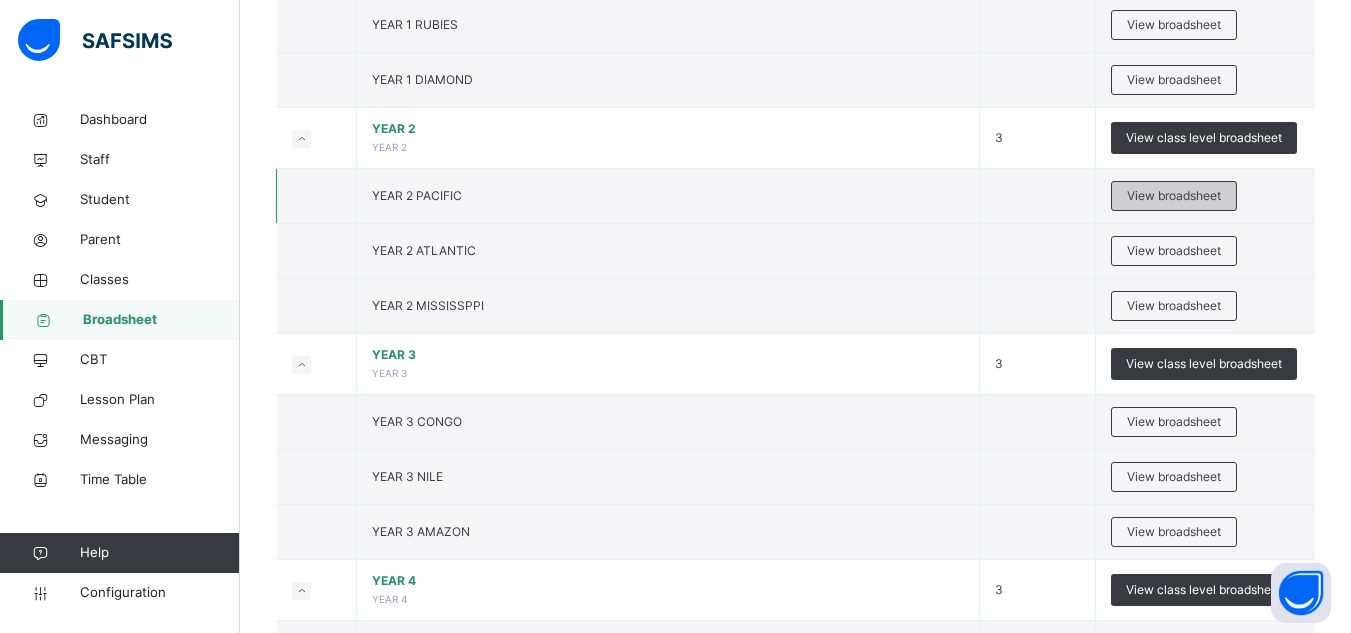 click on "View broadsheet" at bounding box center (1174, 196) 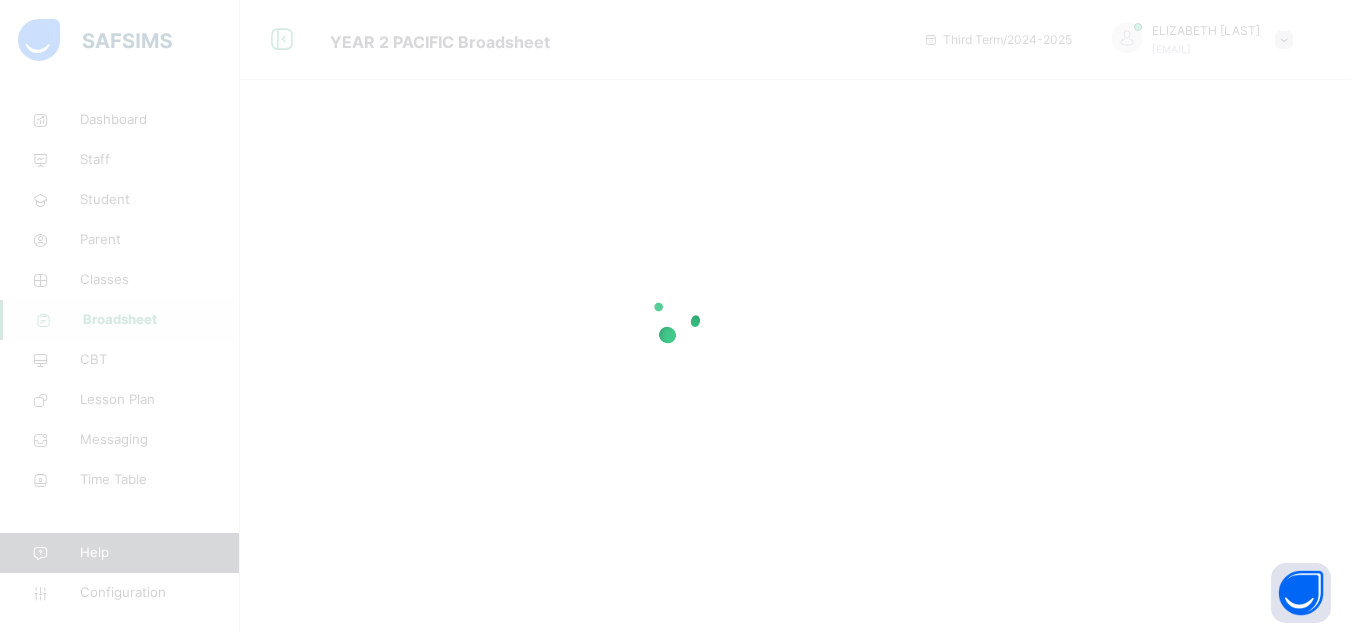 scroll, scrollTop: 0, scrollLeft: 0, axis: both 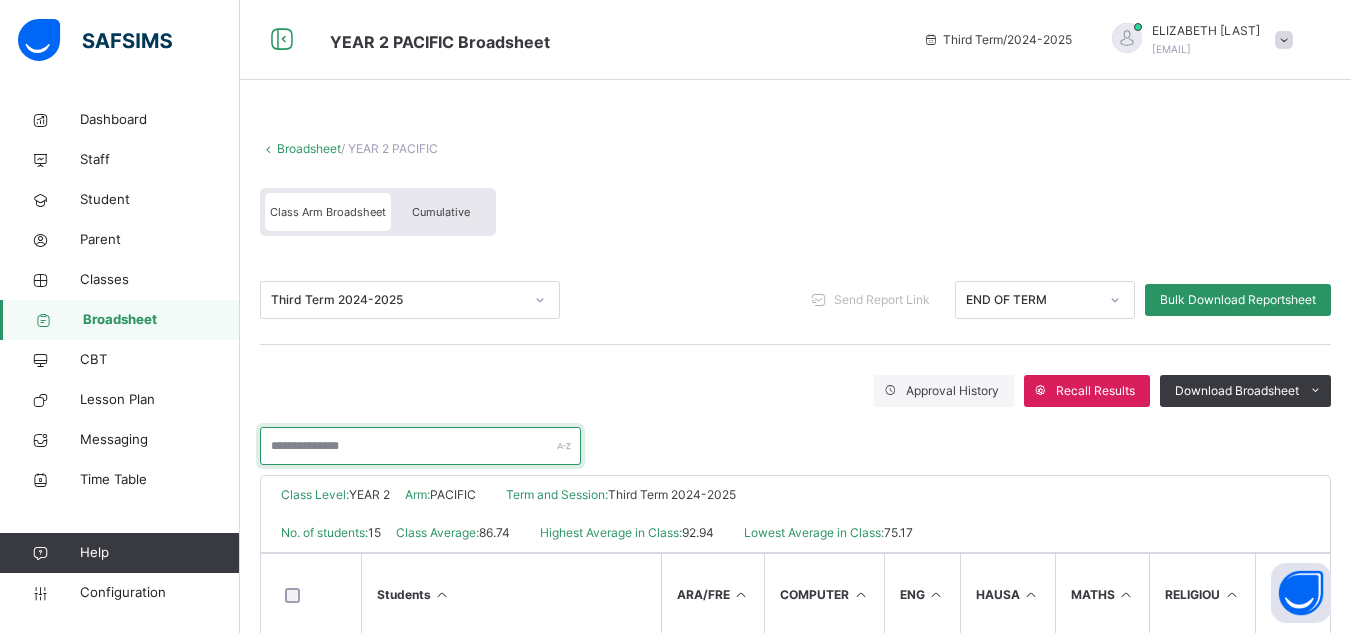click at bounding box center [420, 446] 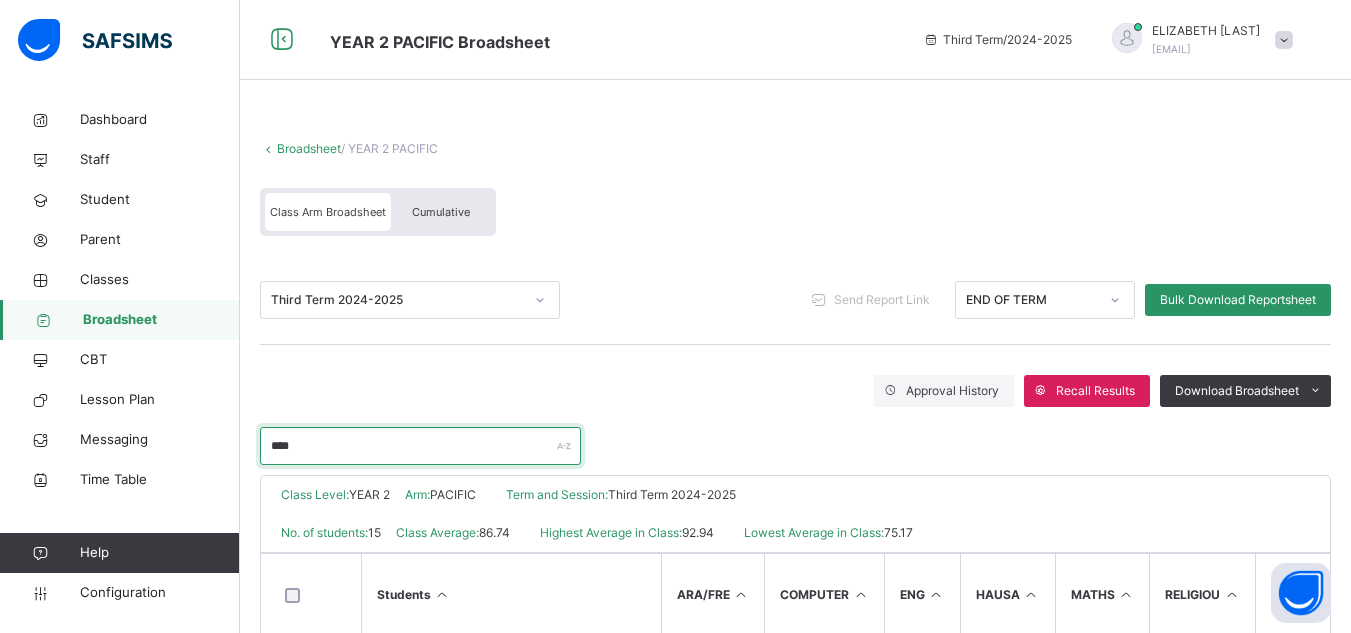 type on "****" 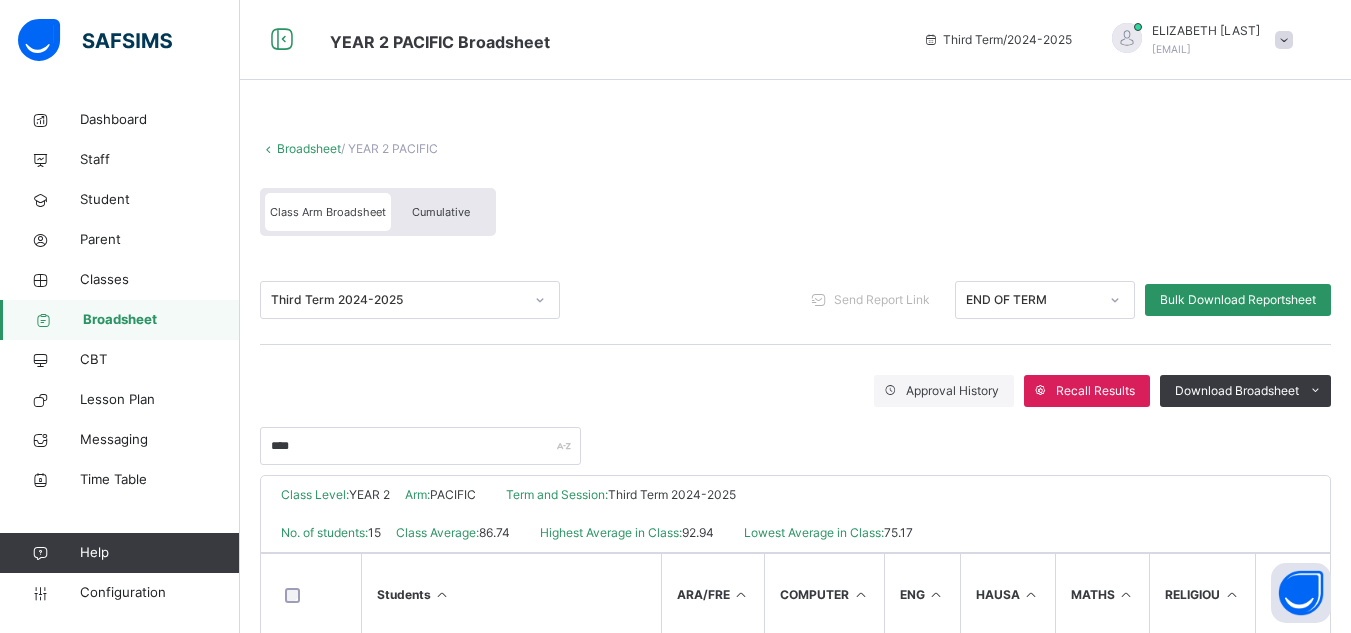 click on "HAUSA" at bounding box center (1007, 595) 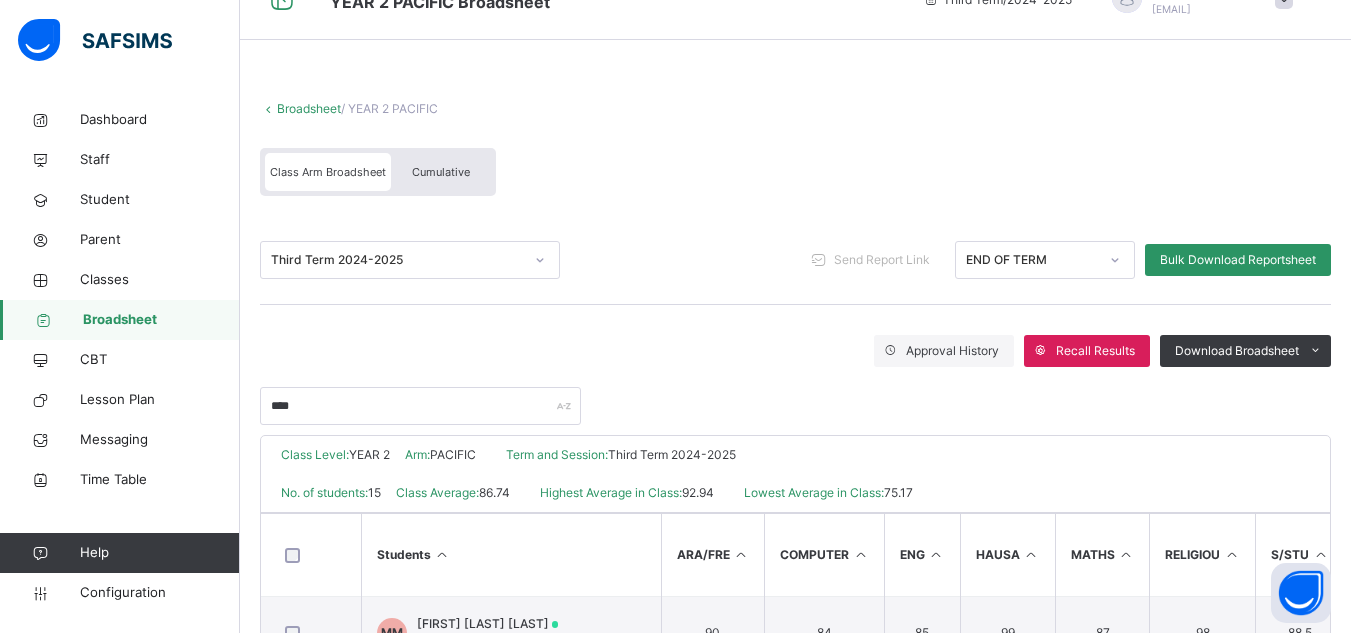 scroll, scrollTop: 125, scrollLeft: 0, axis: vertical 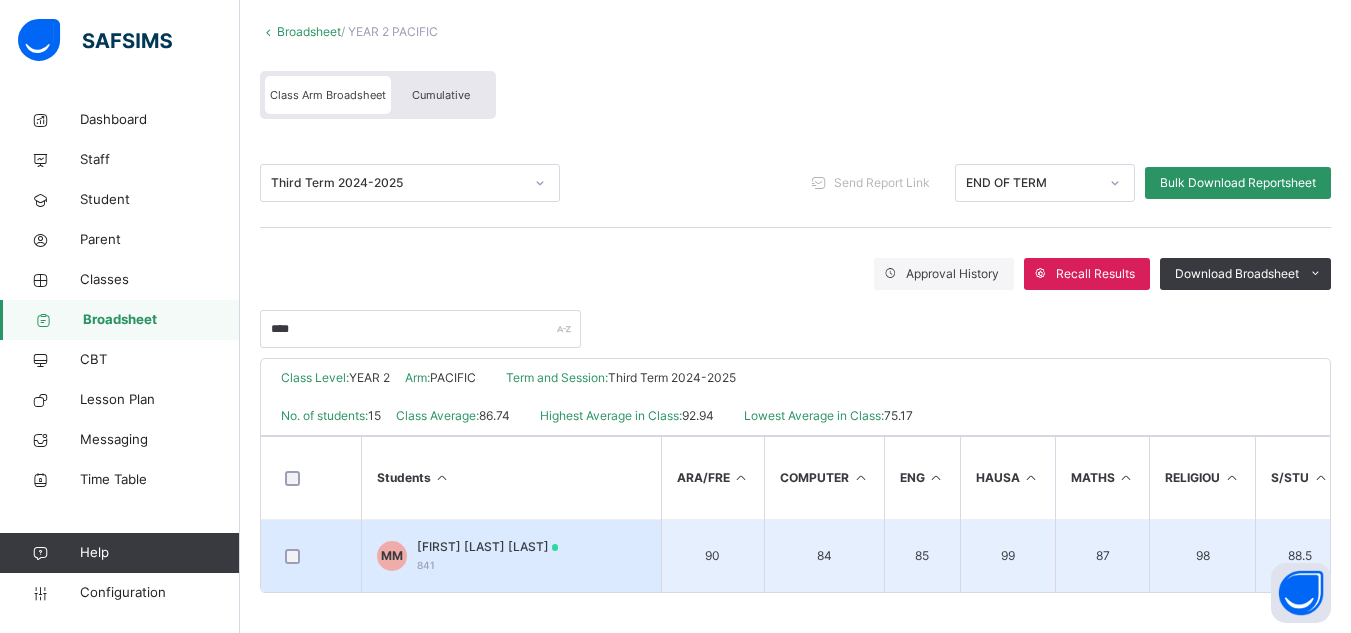 click on "Maimuna Kabir Mukhtar   841" at bounding box center (488, 556) 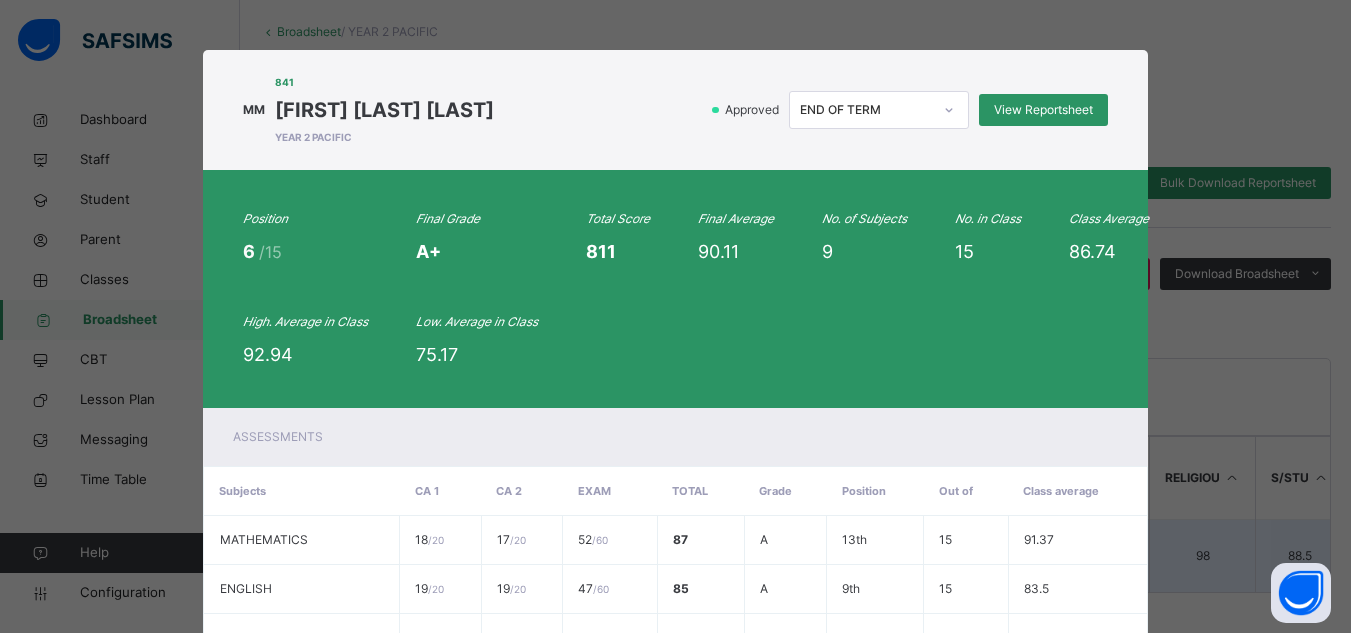 click on "17 / 20" at bounding box center [521, 540] 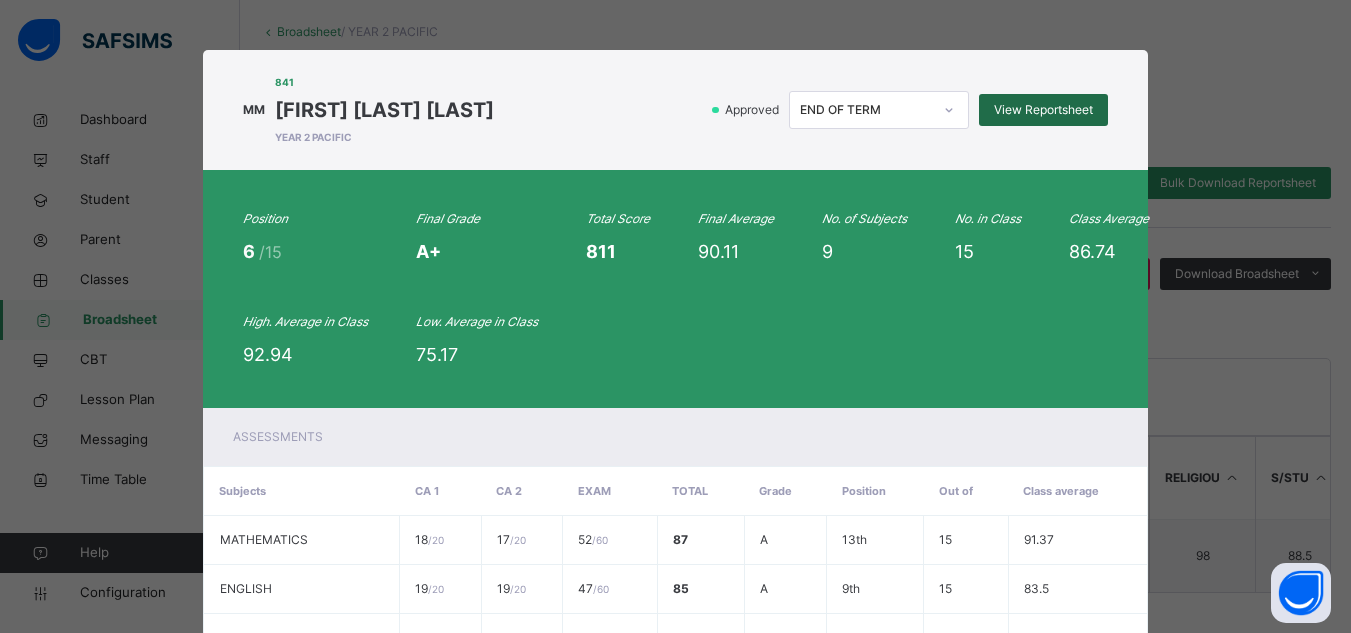 click on "View Reportsheet" at bounding box center (1043, 110) 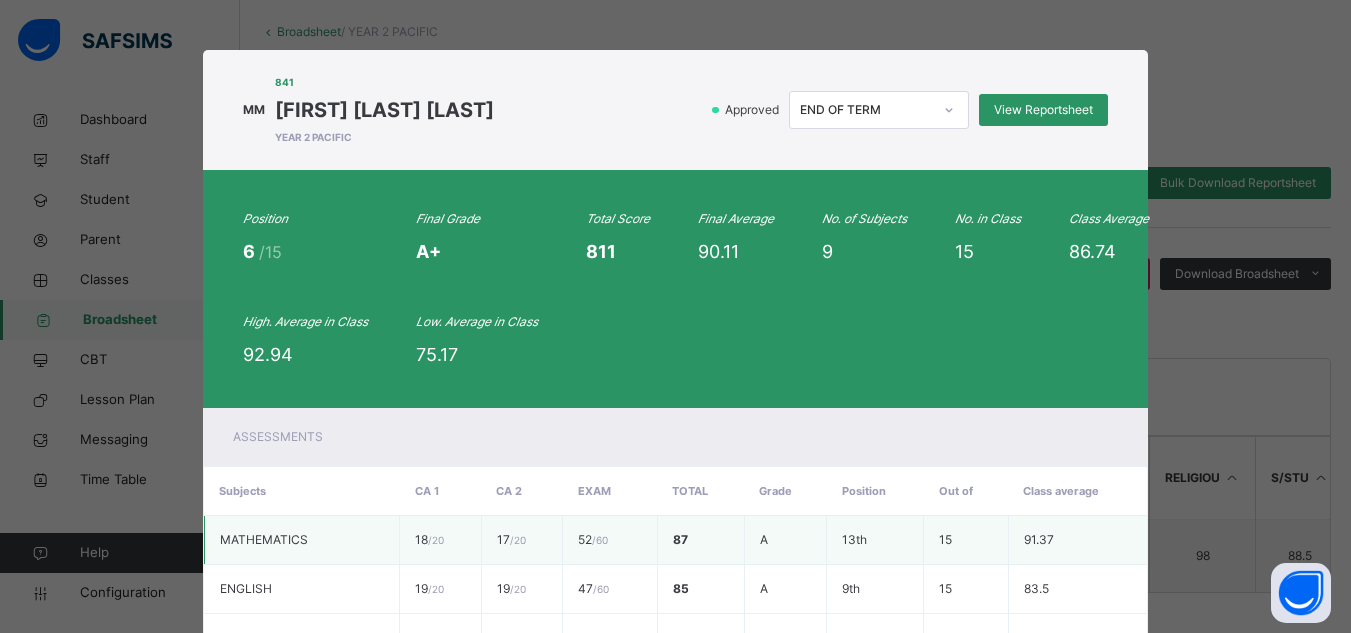 click on "91.37" at bounding box center [1077, 540] 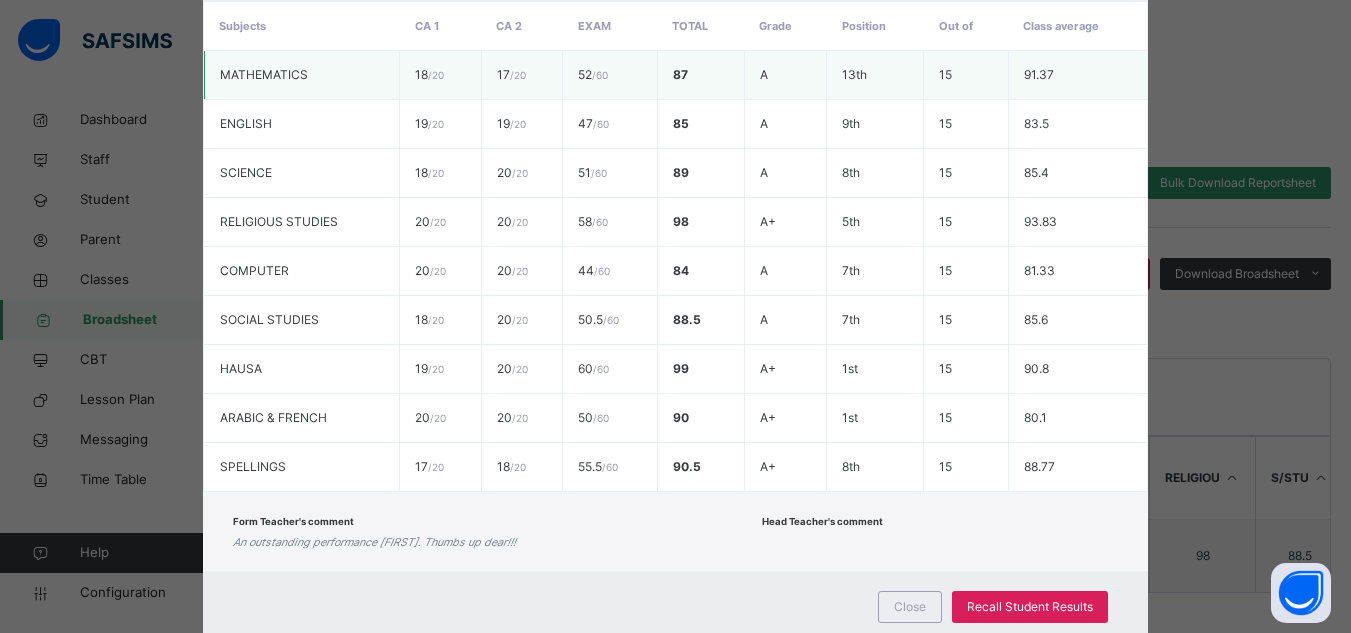 scroll, scrollTop: 525, scrollLeft: 0, axis: vertical 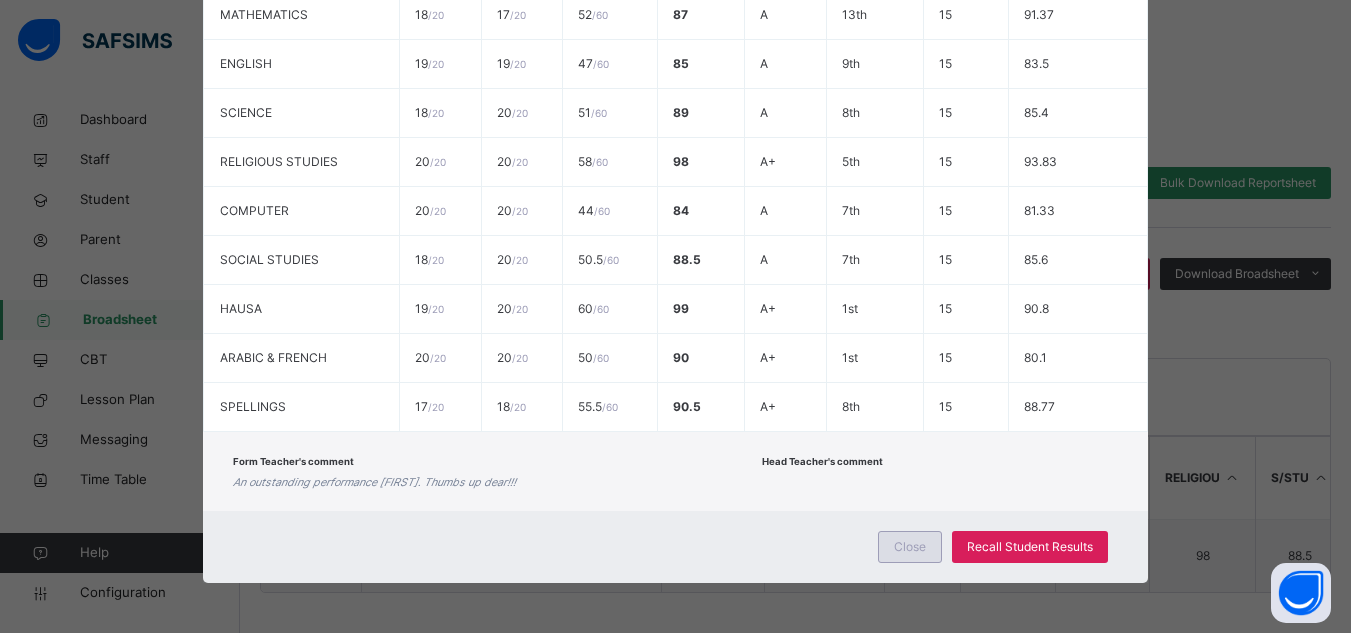 click on "Close" at bounding box center [910, 547] 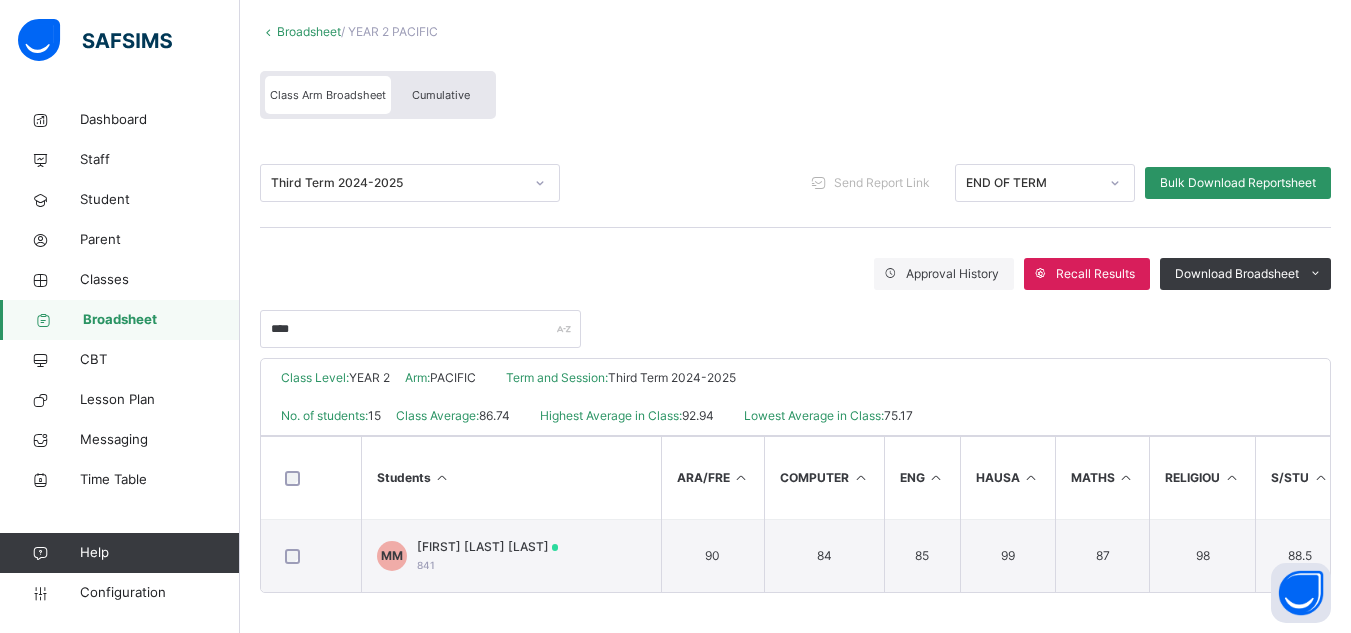 click on "Broadsheet" at bounding box center (161, 320) 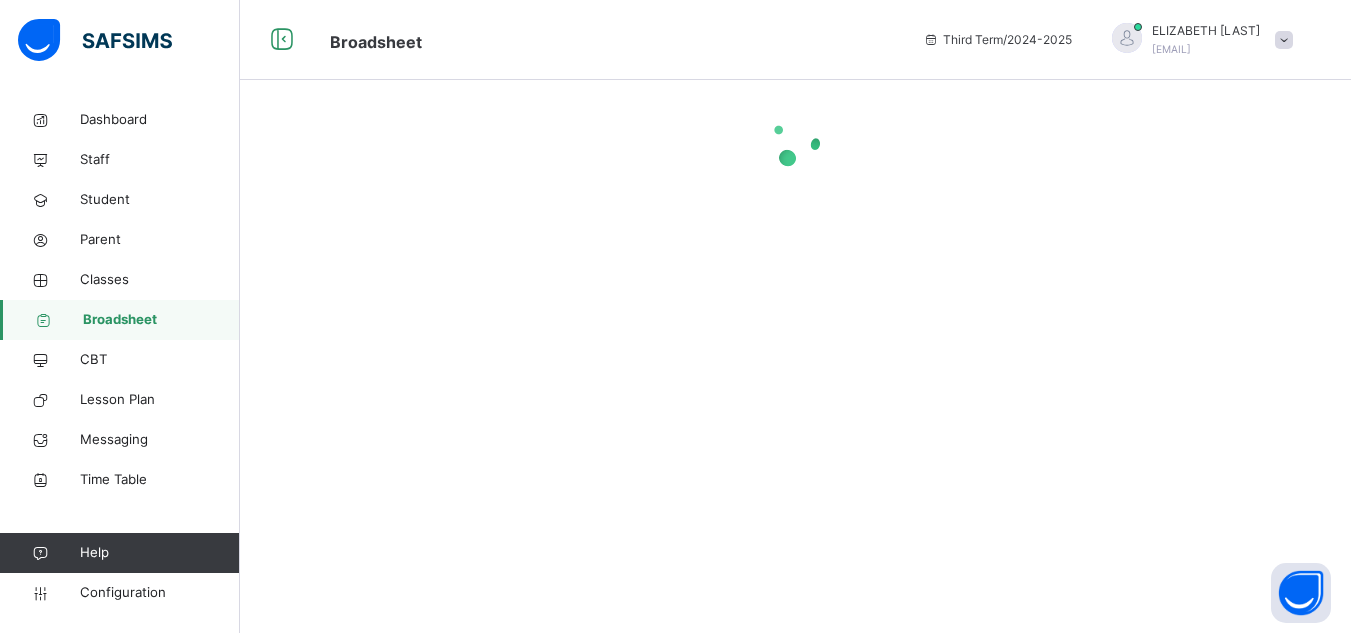 scroll, scrollTop: 0, scrollLeft: 0, axis: both 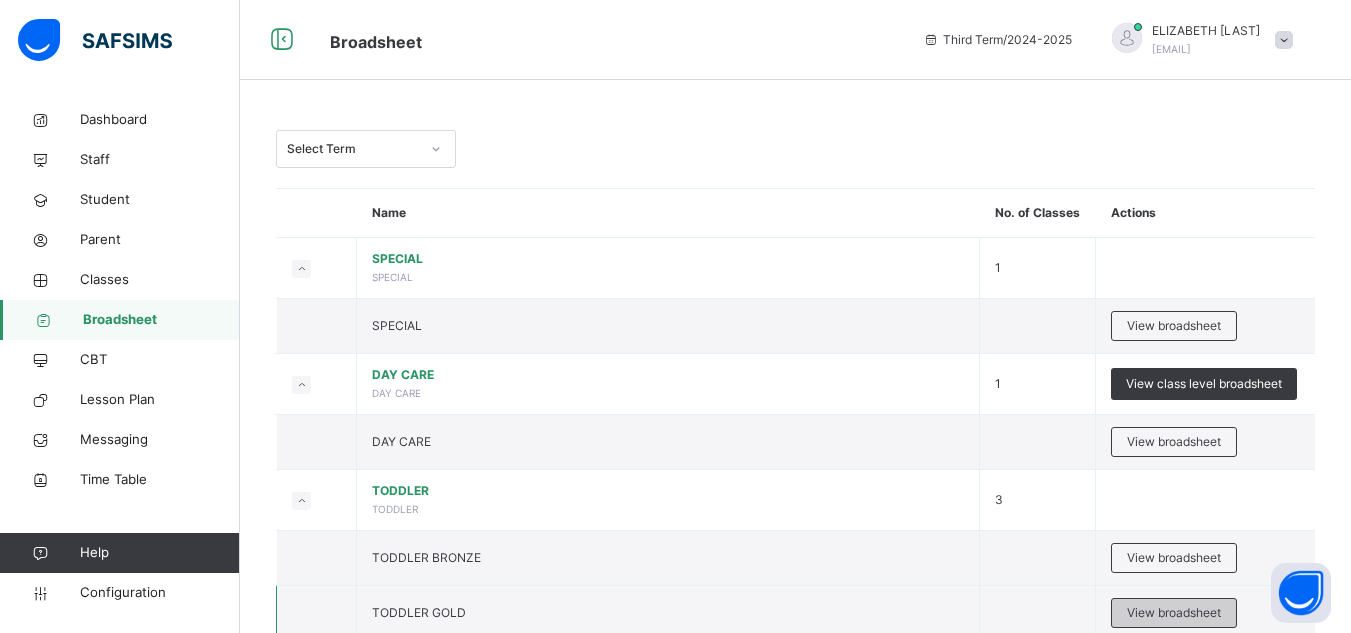 click on "View broadsheet" at bounding box center (1174, 613) 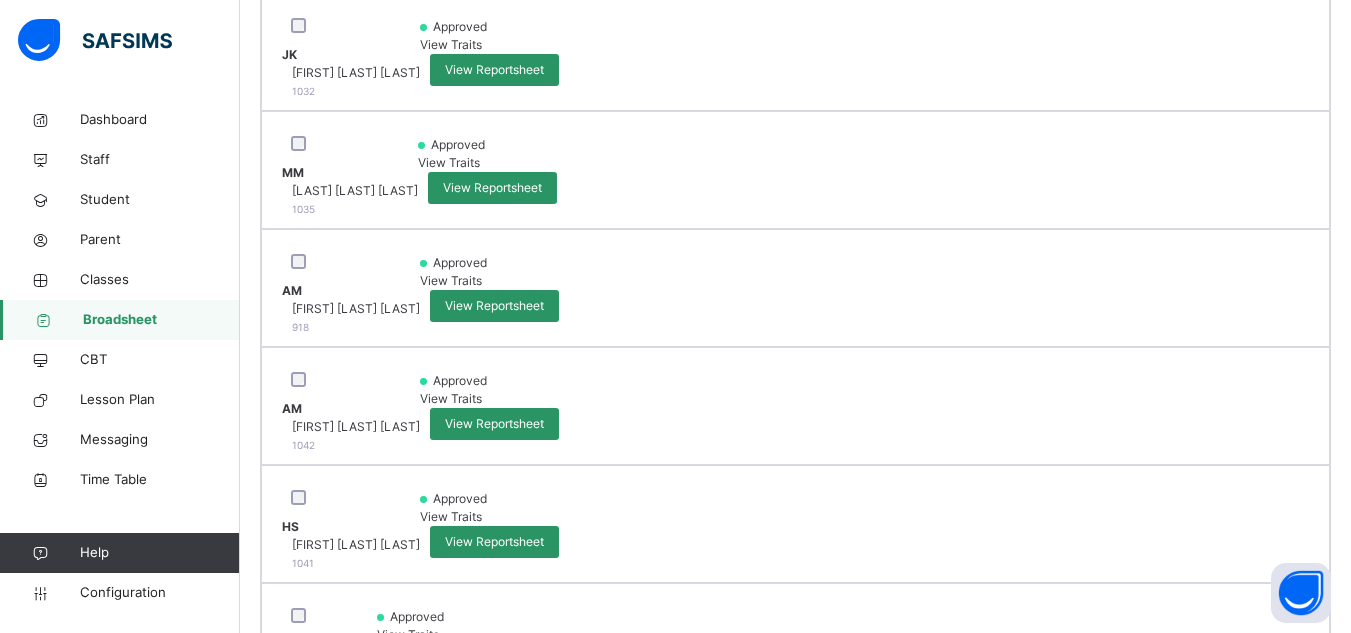 scroll, scrollTop: 886, scrollLeft: 0, axis: vertical 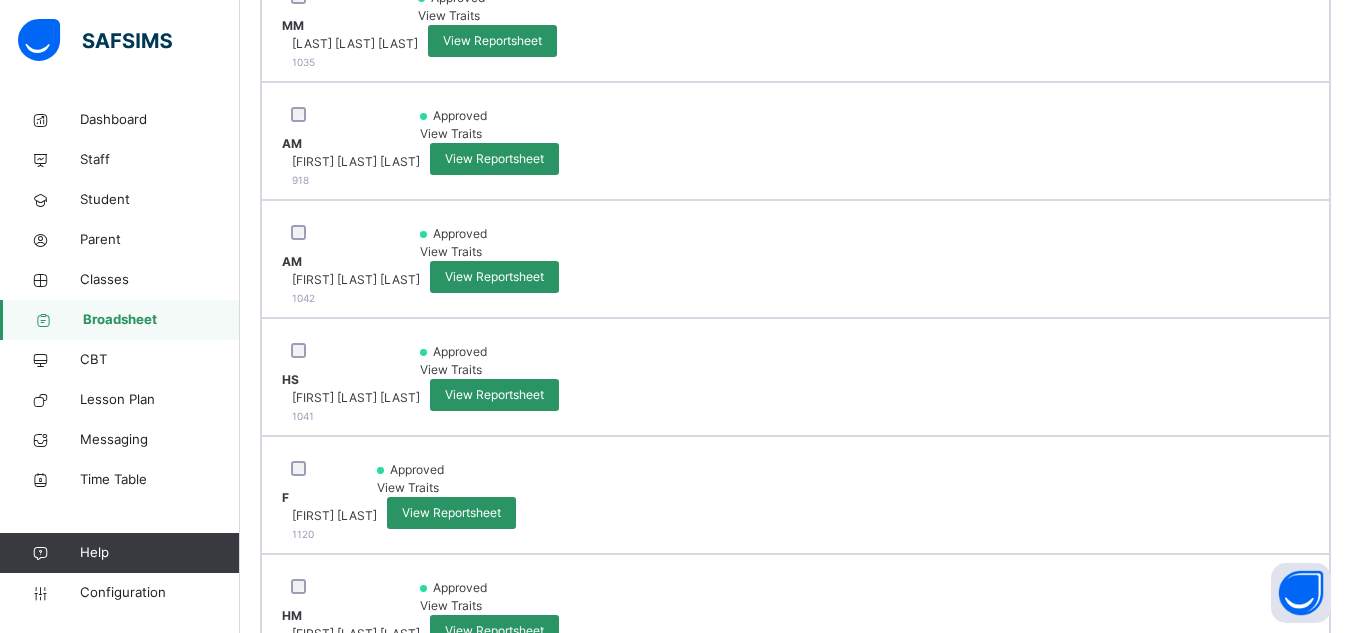 click on "View Reportsheet" at bounding box center (494, 1221) 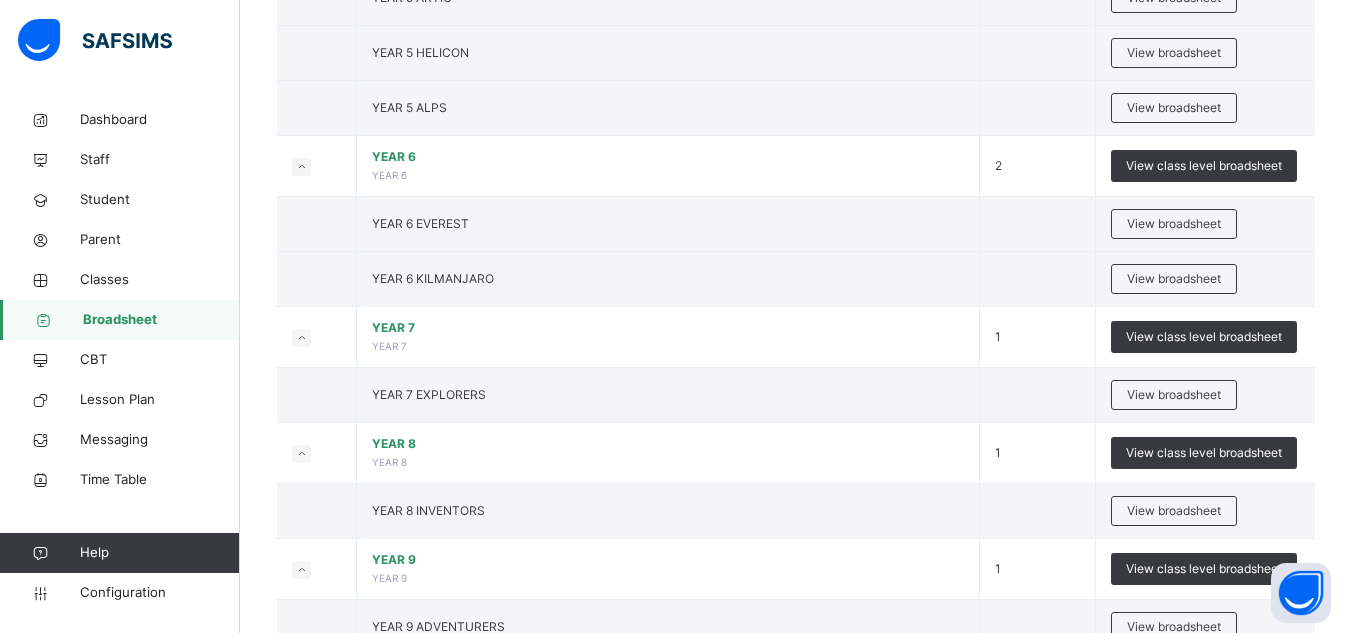 scroll, scrollTop: 2080, scrollLeft: 0, axis: vertical 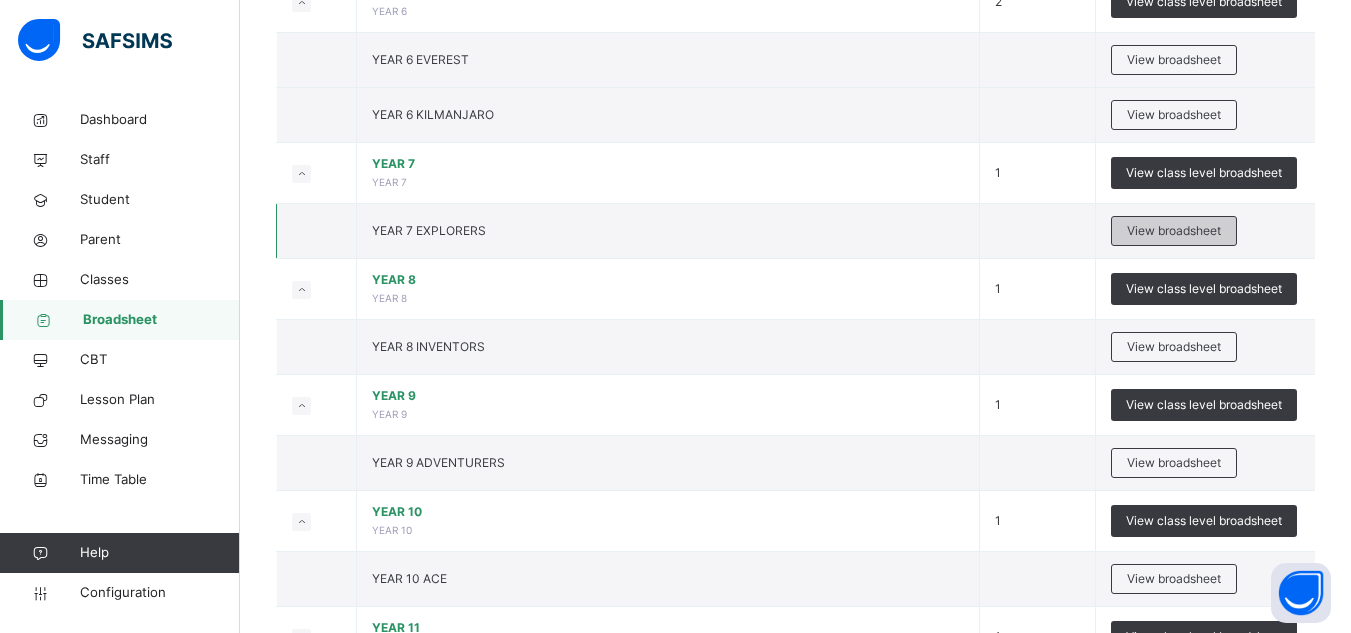 click on "View broadsheet" at bounding box center (1174, 231) 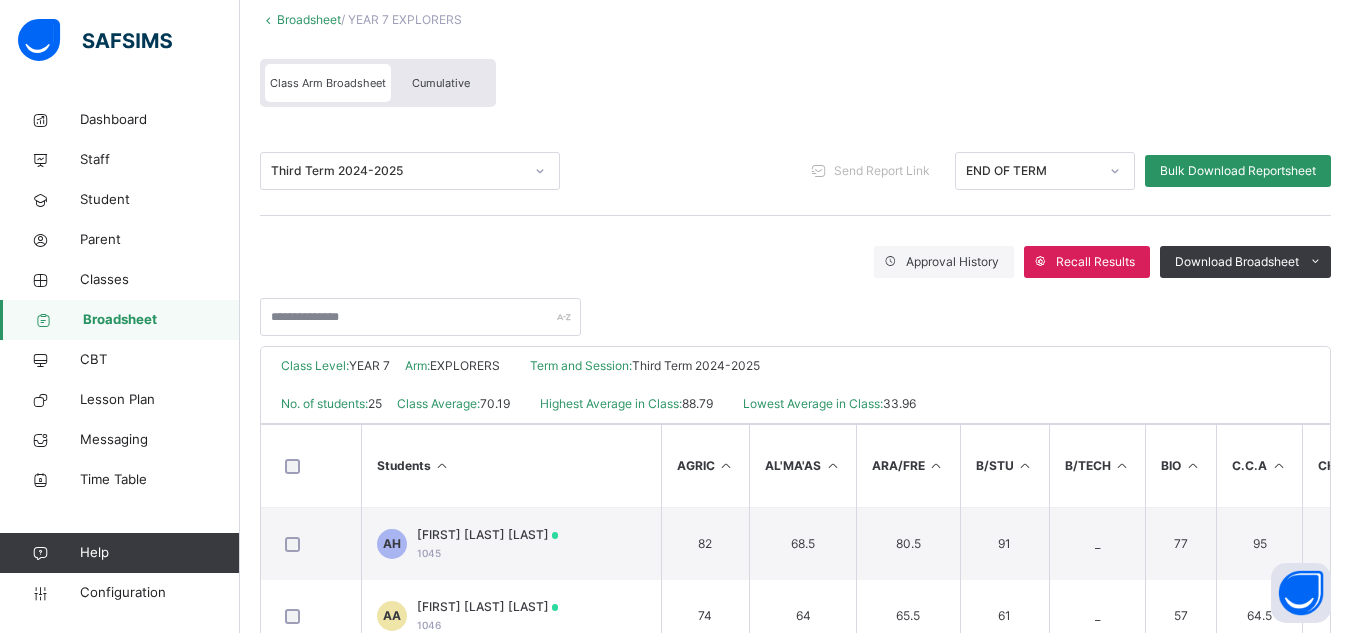 scroll, scrollTop: 60, scrollLeft: 0, axis: vertical 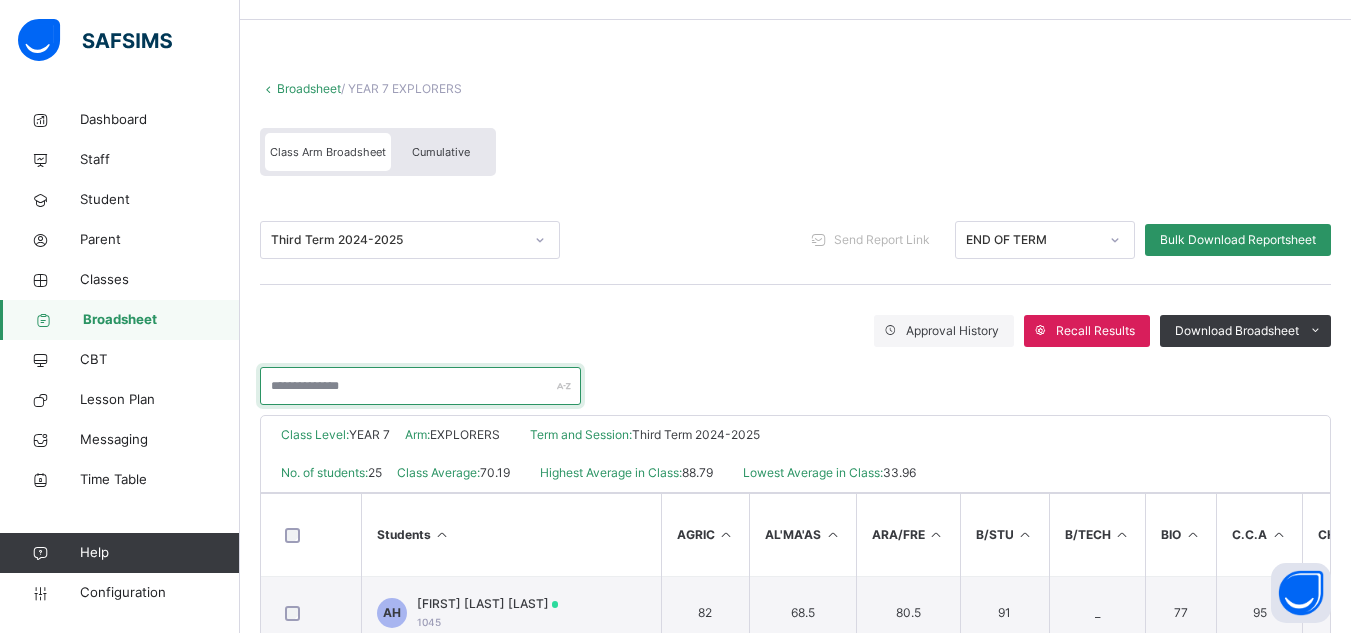 click at bounding box center [420, 386] 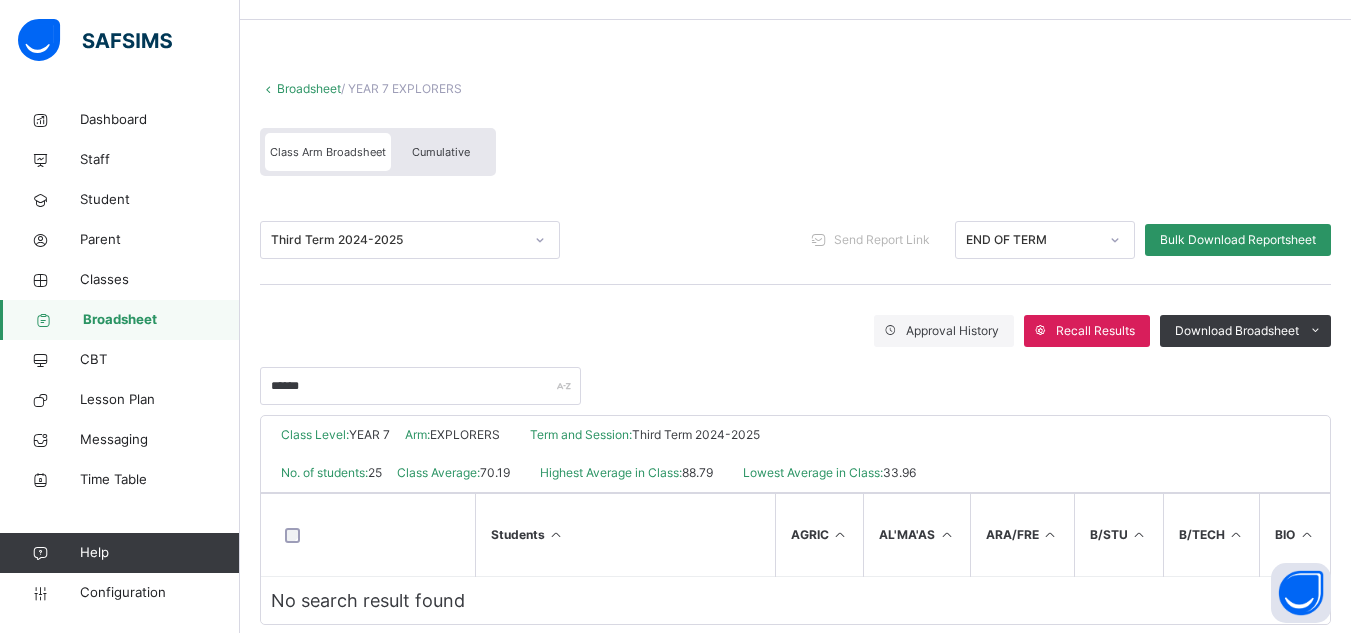 click on "Students" at bounding box center (625, 535) 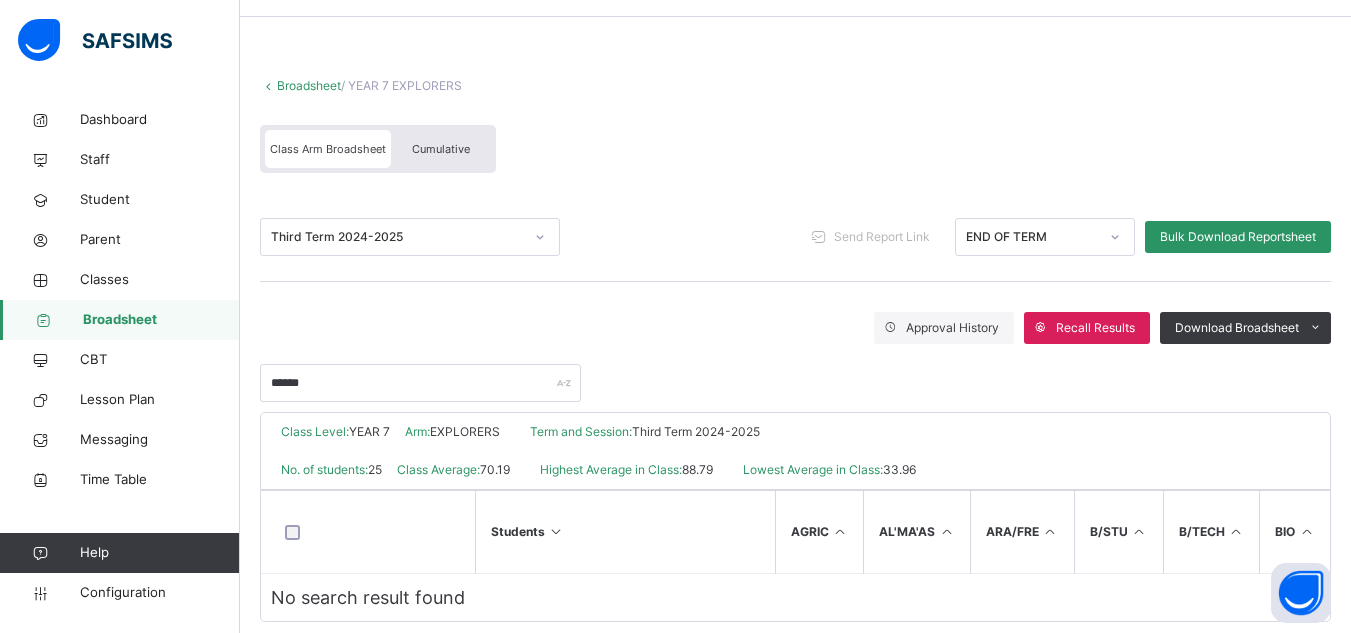 scroll, scrollTop: 60, scrollLeft: 0, axis: vertical 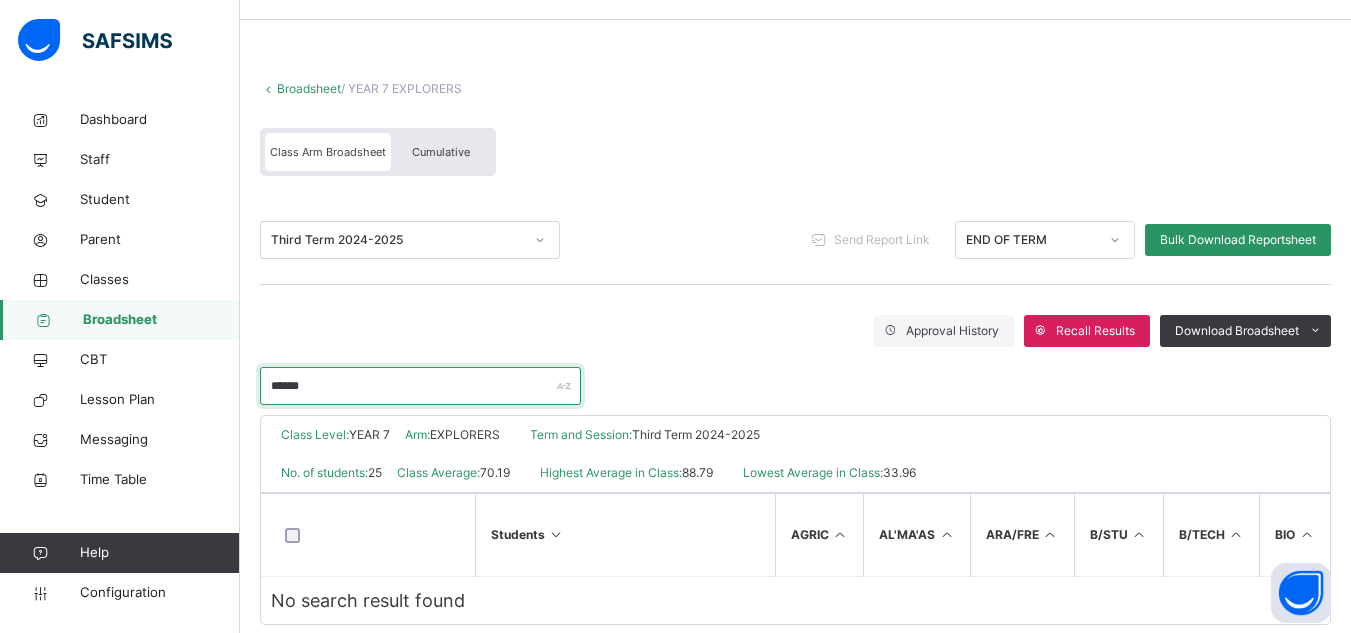click on "******" at bounding box center (420, 386) 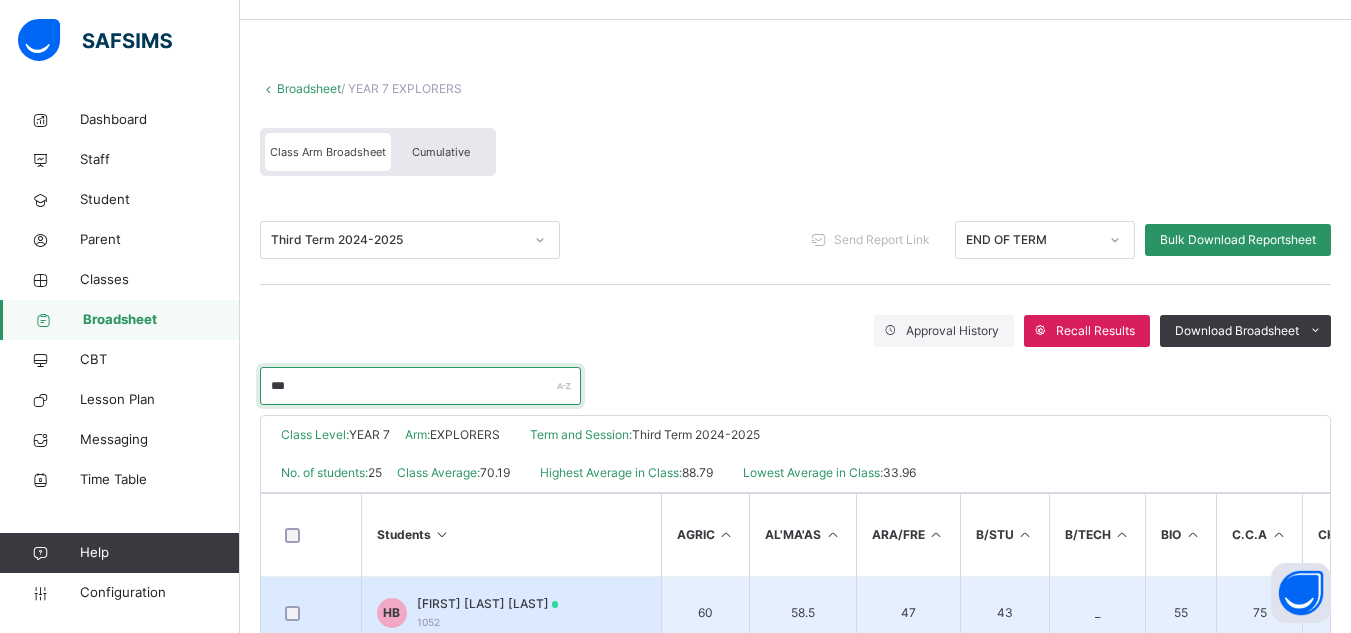 type on "***" 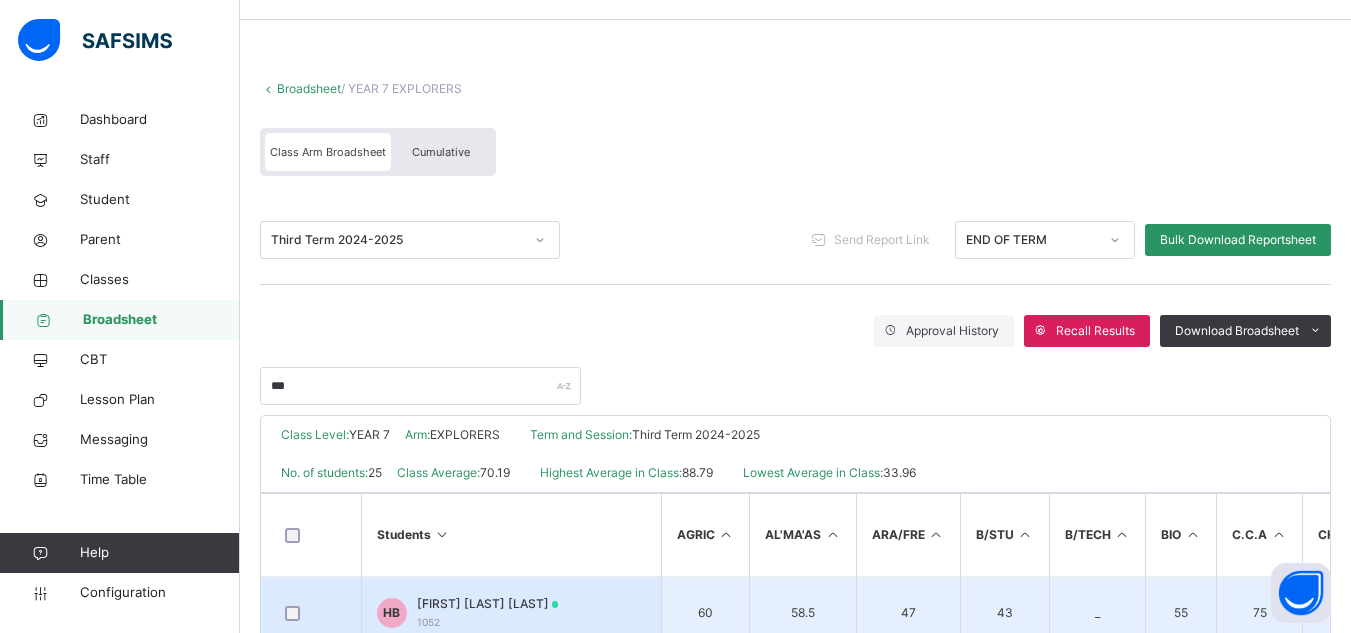 click on "HAFSA MUKHTAR BALARABE" at bounding box center (488, 604) 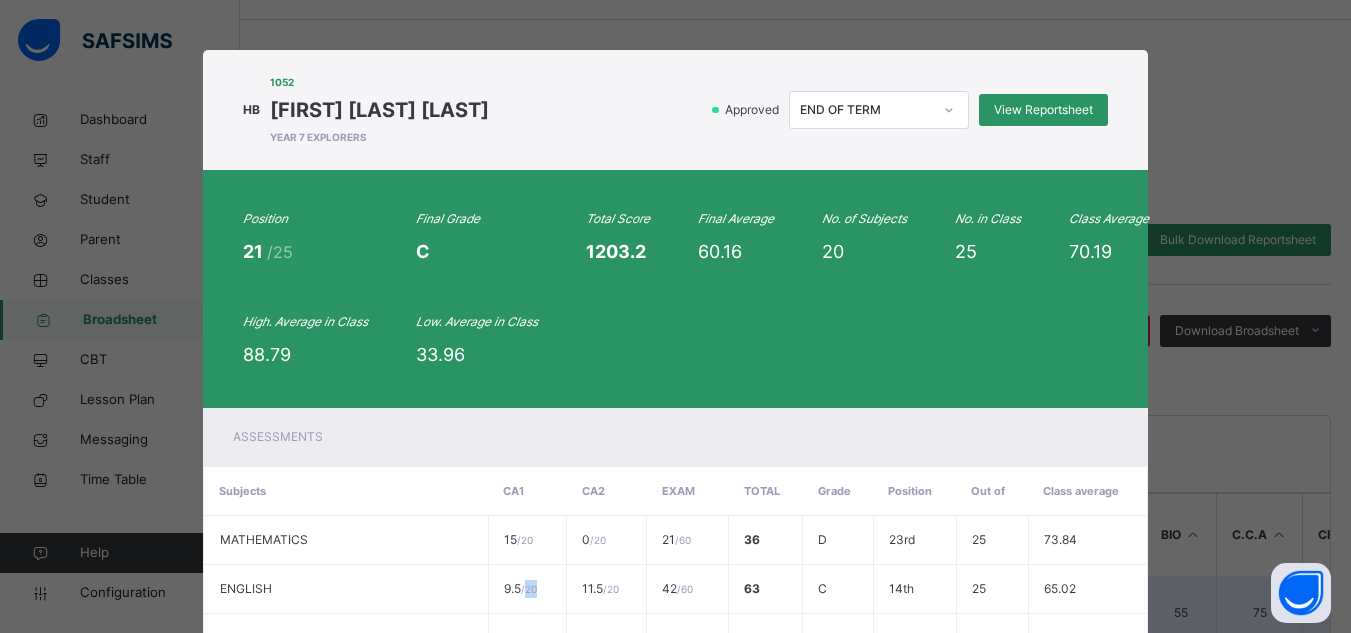 click on "9.5 / 20" at bounding box center (527, 589) 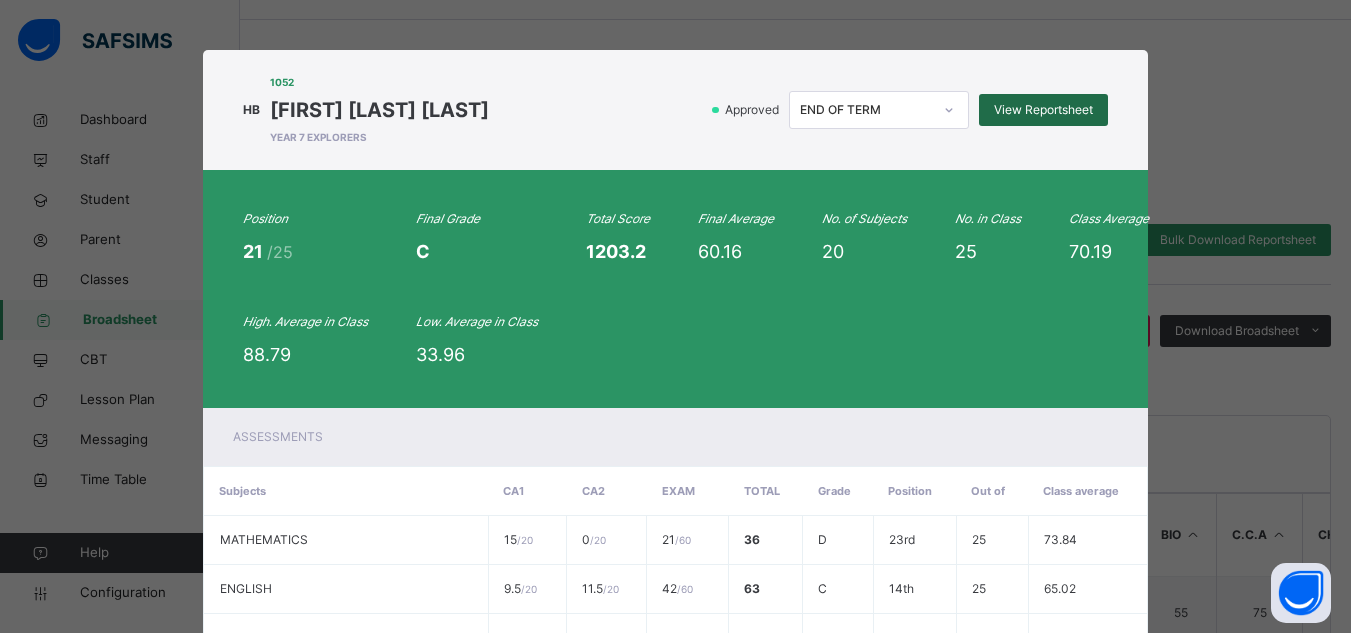 click on "View Reportsheet" at bounding box center (1043, 110) 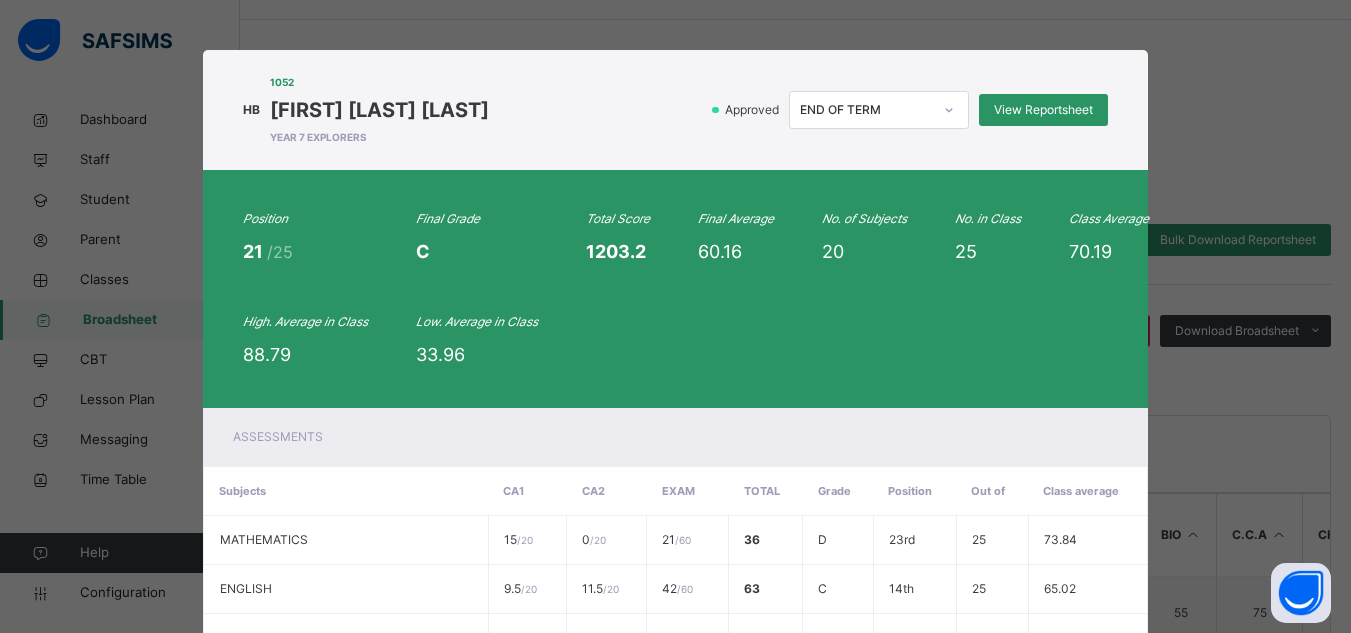 click on "Position         21       /25         Final Grade         C         Total Score         1203.2         Final Average         60.16         No. of Subjects         20         No. in Class         25         Class Average         70.19         High. Average in Class         88.79         Low. Average in Class         33.96" at bounding box center [676, 289] 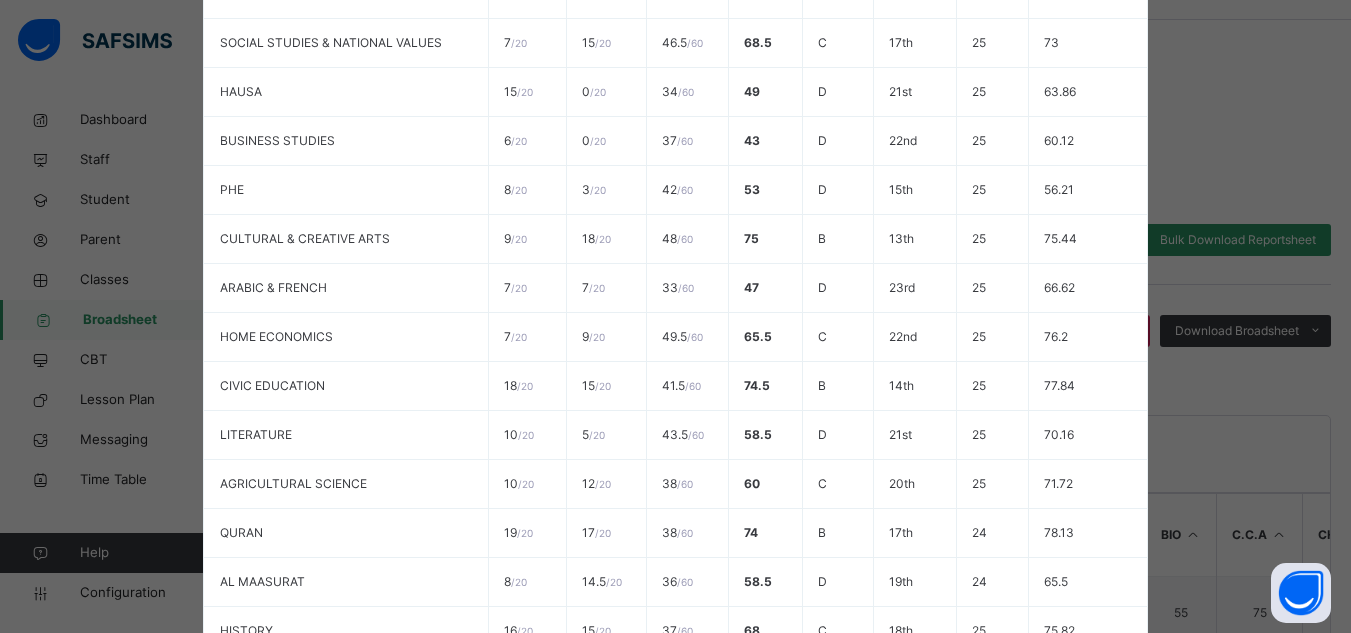 scroll, scrollTop: 1022, scrollLeft: 0, axis: vertical 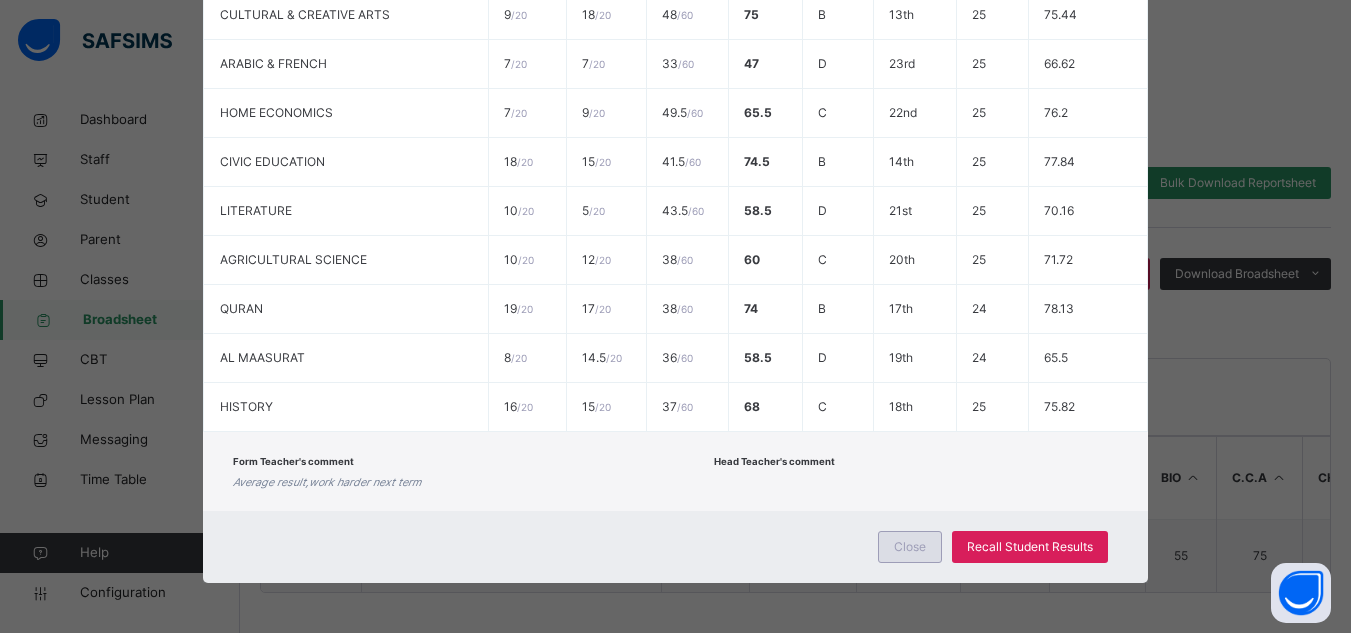click on "Close" at bounding box center [910, 547] 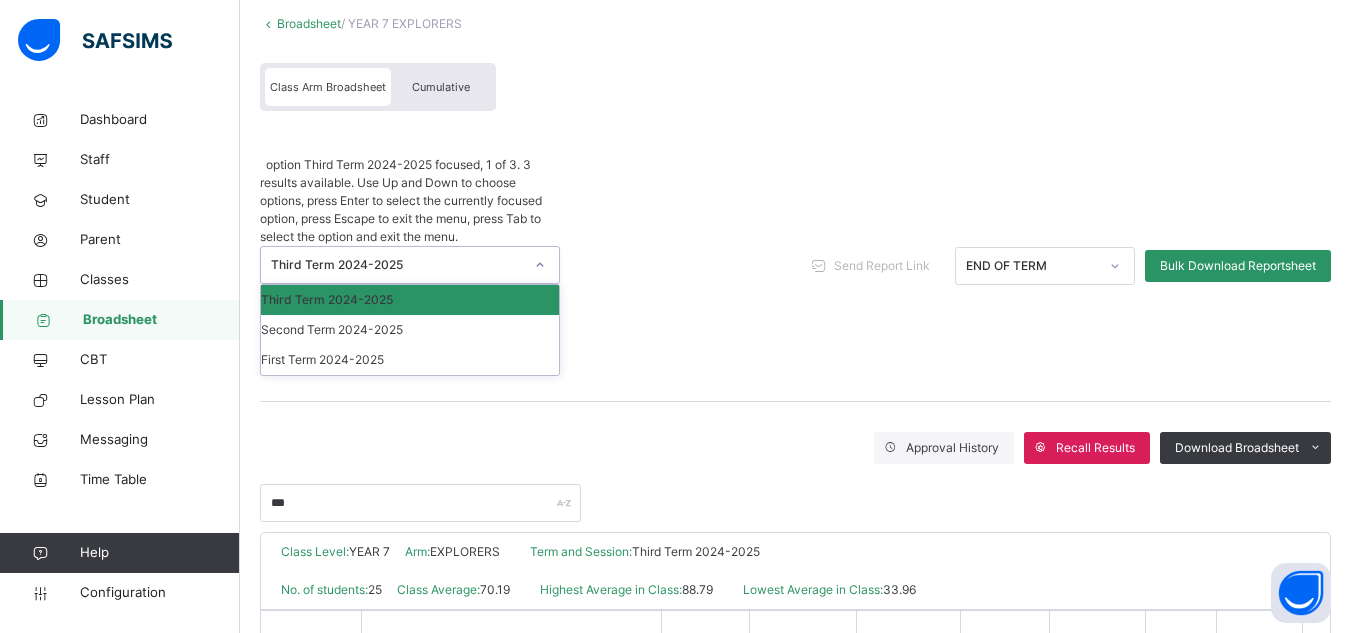 click 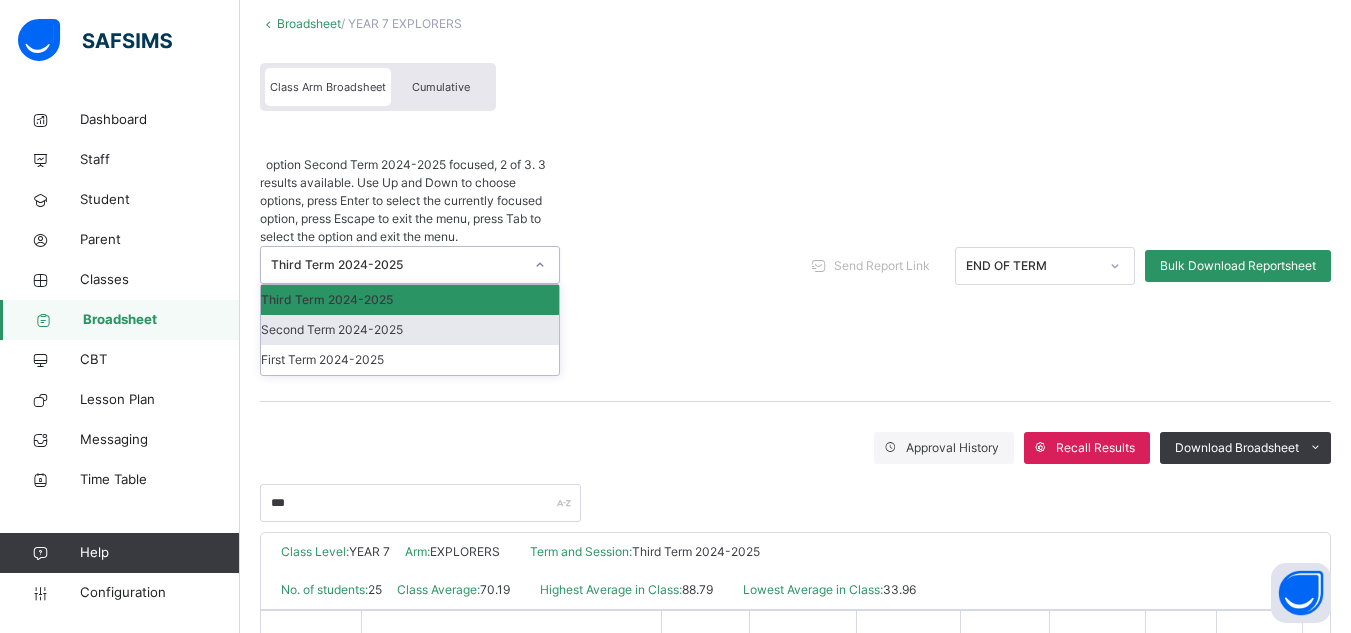 click on "Second Term 2024-2025" at bounding box center (410, 330) 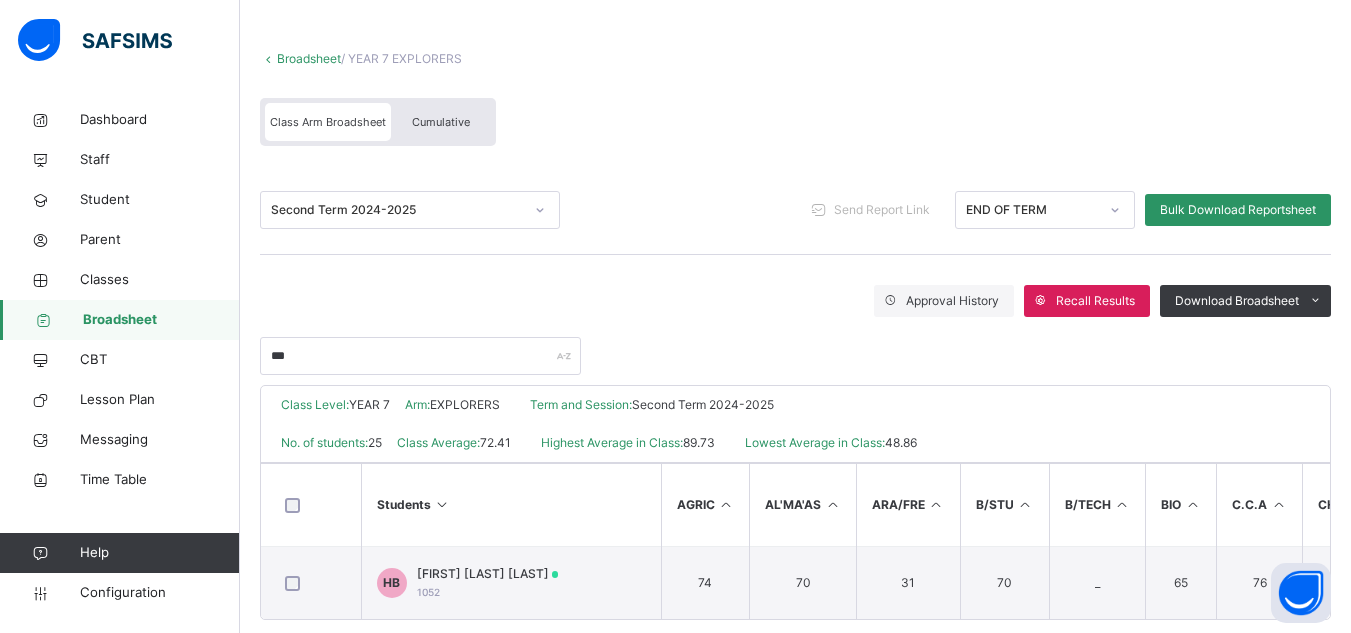scroll, scrollTop: 125, scrollLeft: 0, axis: vertical 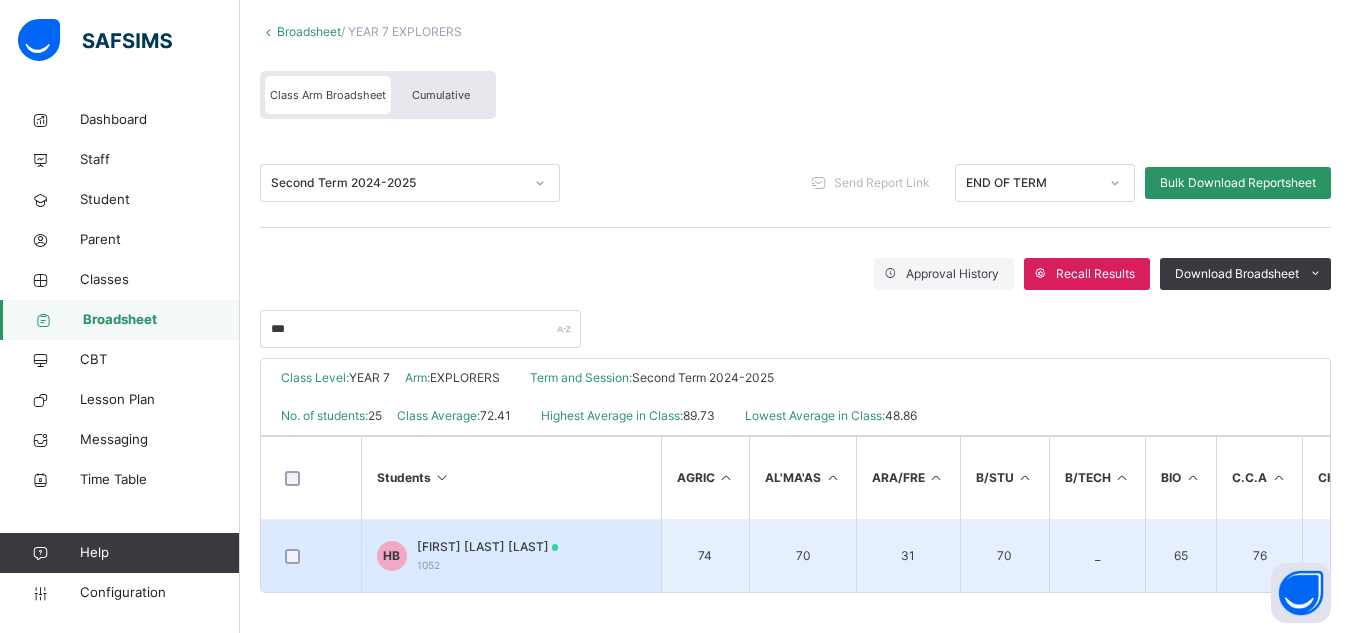 click on "HAFSA MUKHTAR BALARABE" at bounding box center (488, 547) 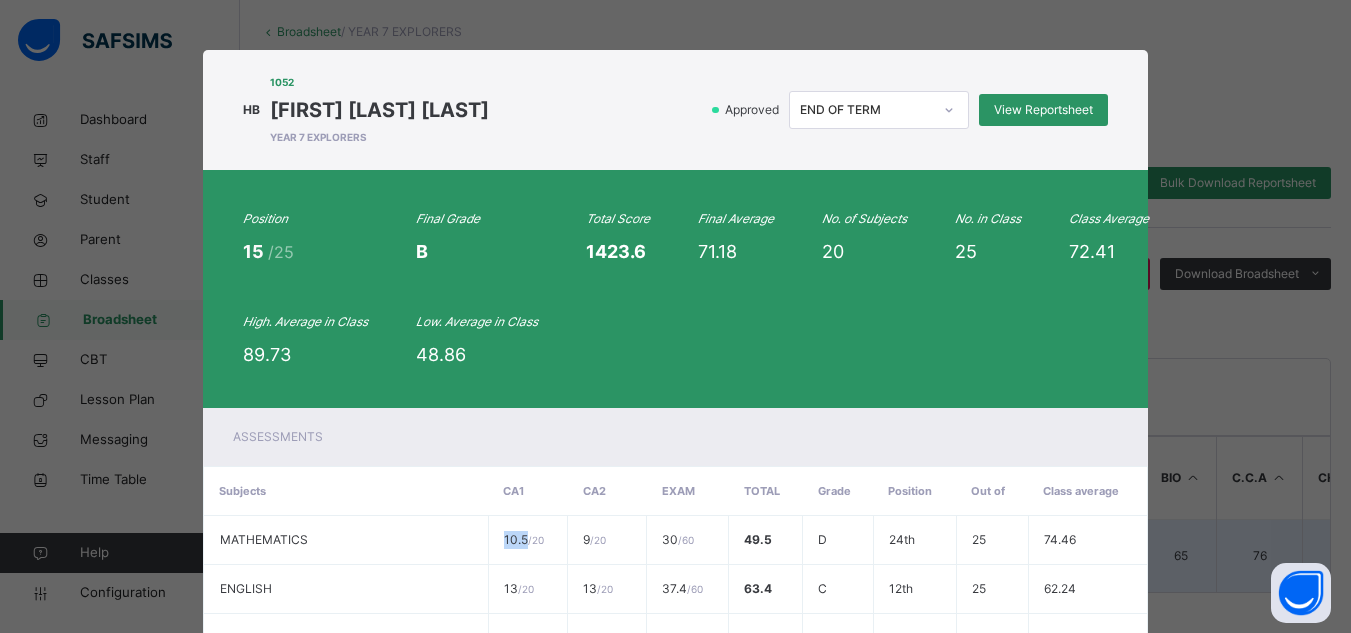 click on "10.5 / 20" at bounding box center (524, 539) 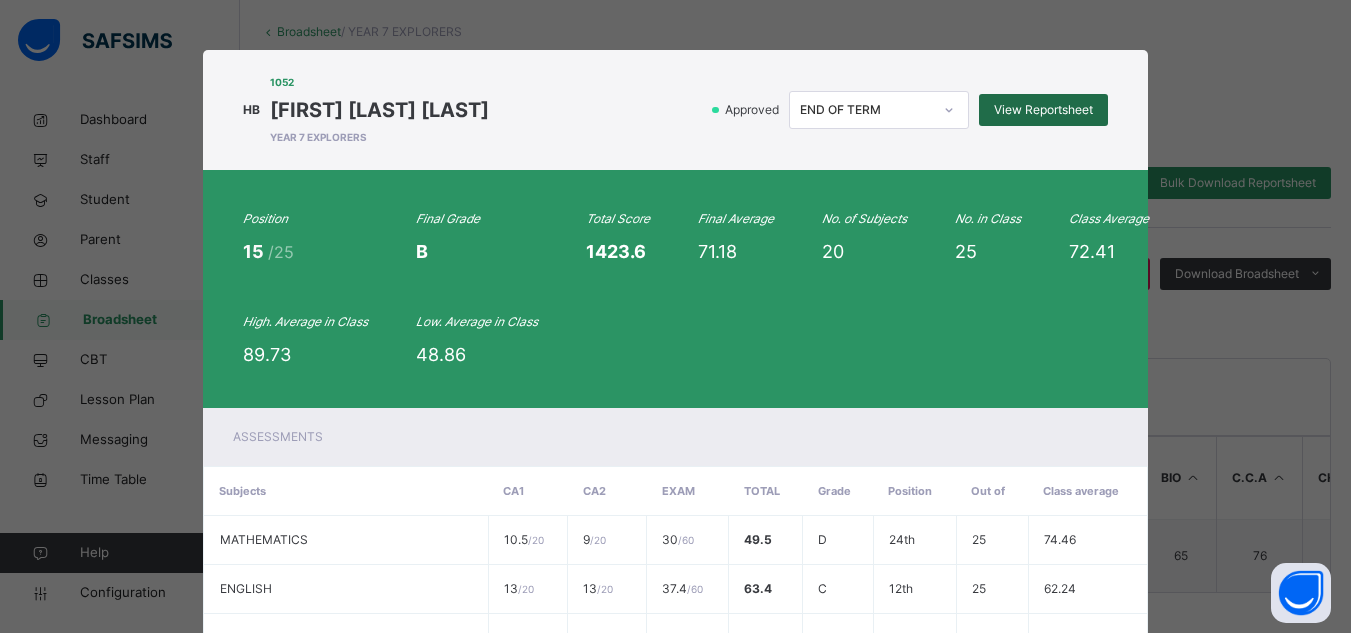 click on "View Reportsheet" at bounding box center [1043, 110] 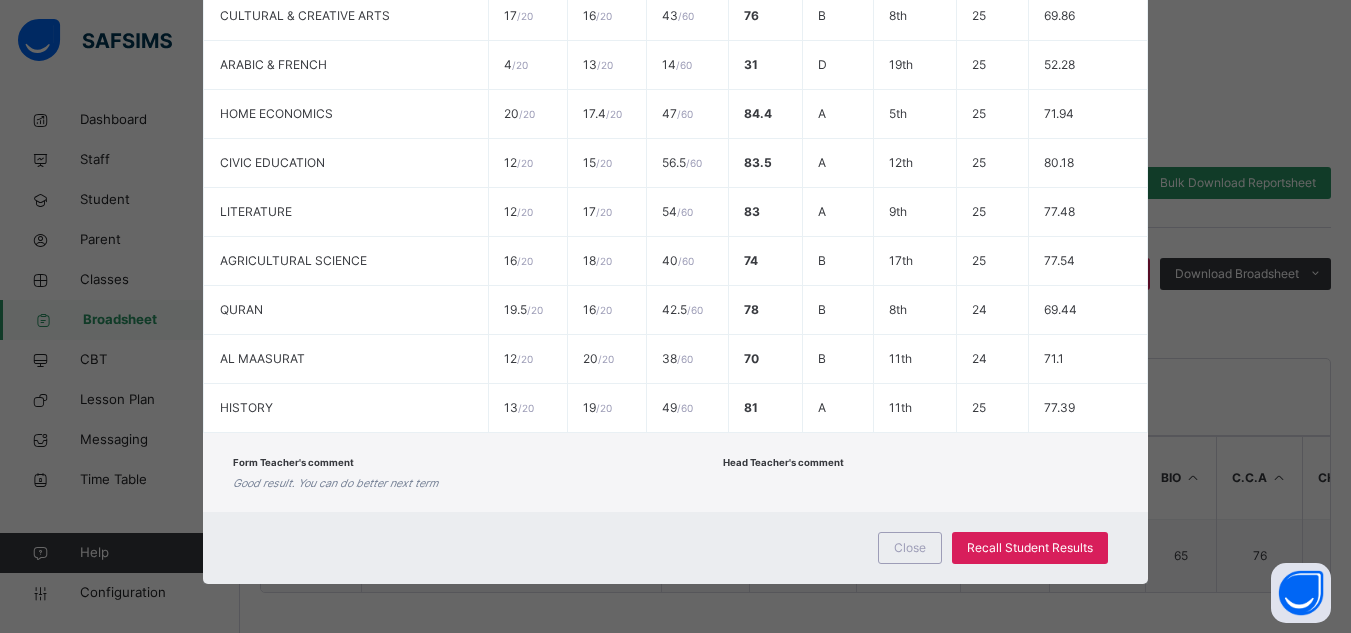 scroll, scrollTop: 1064, scrollLeft: 0, axis: vertical 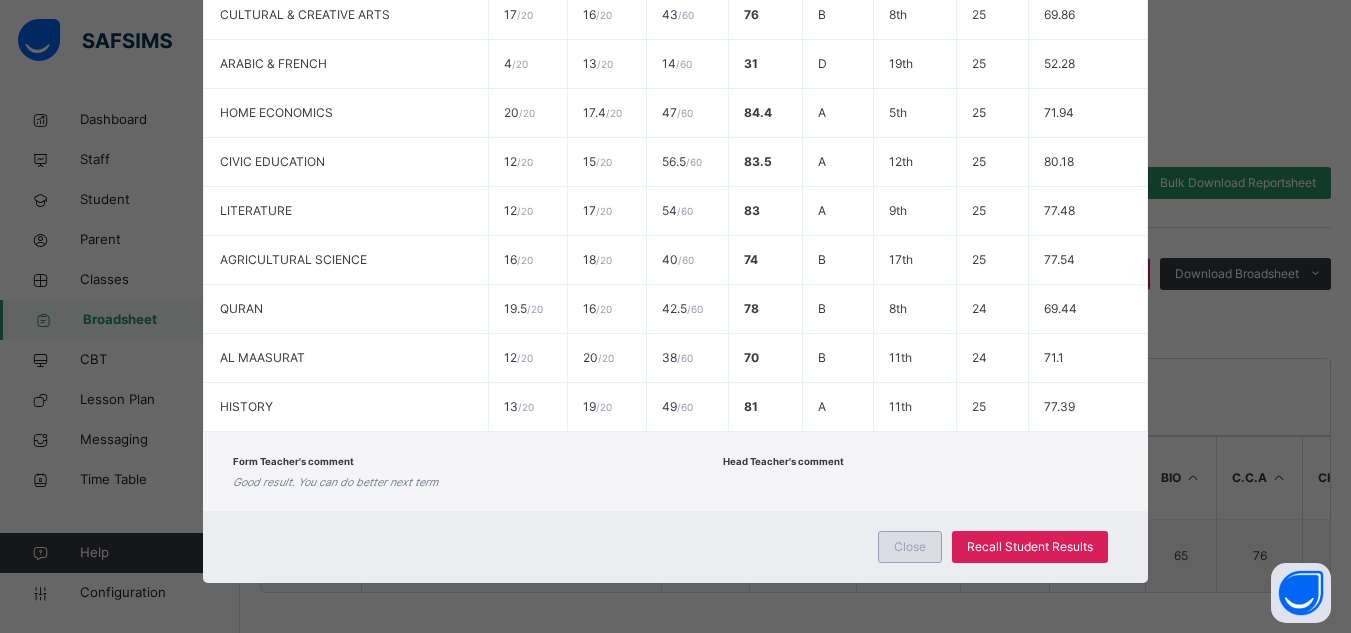 click on "Close" at bounding box center [910, 547] 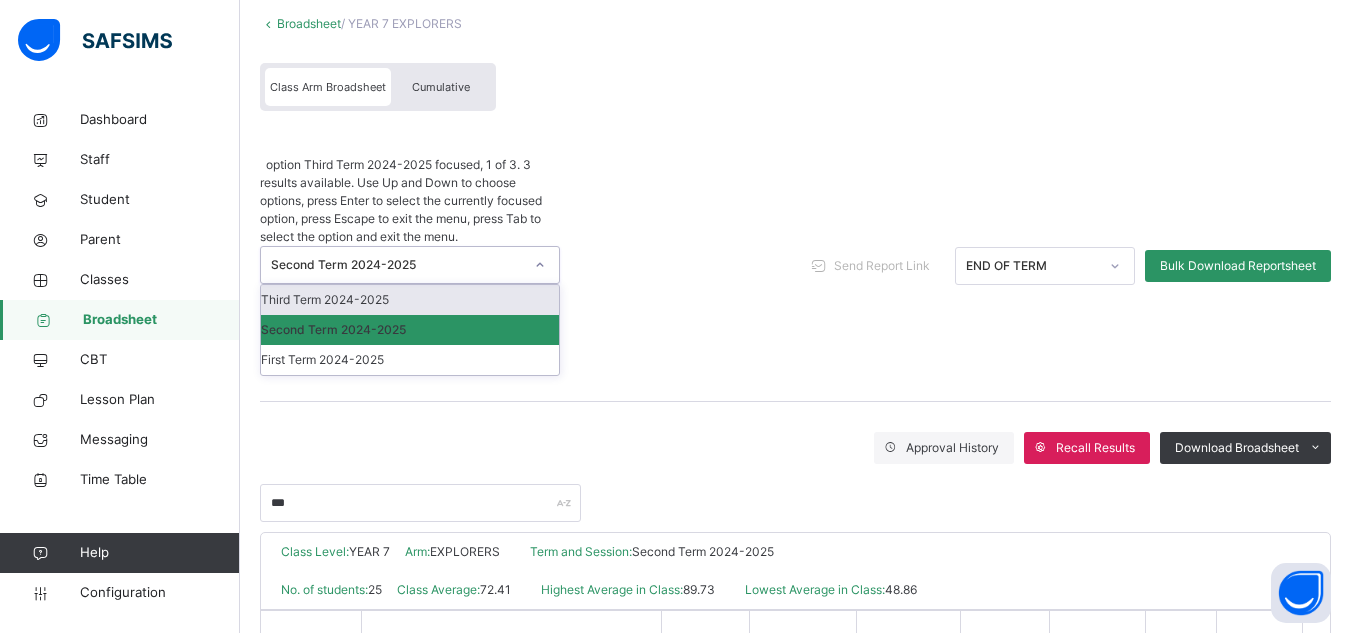 click 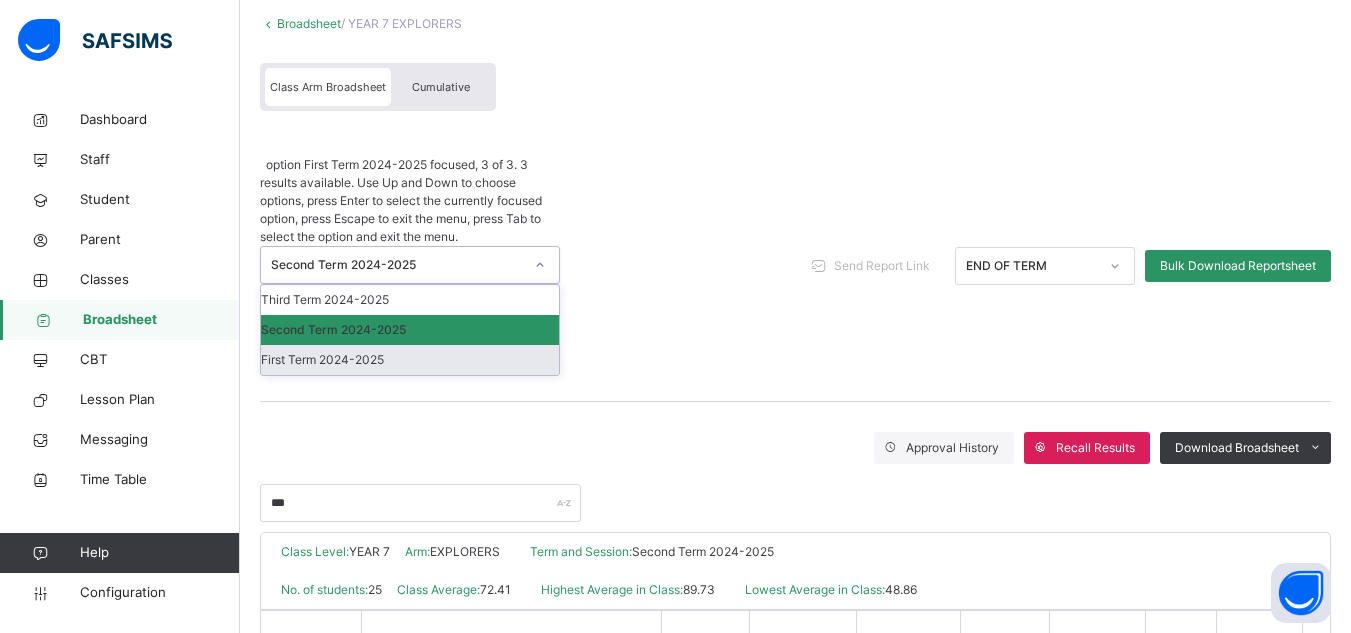 click on "First Term 2024-2025" at bounding box center (410, 360) 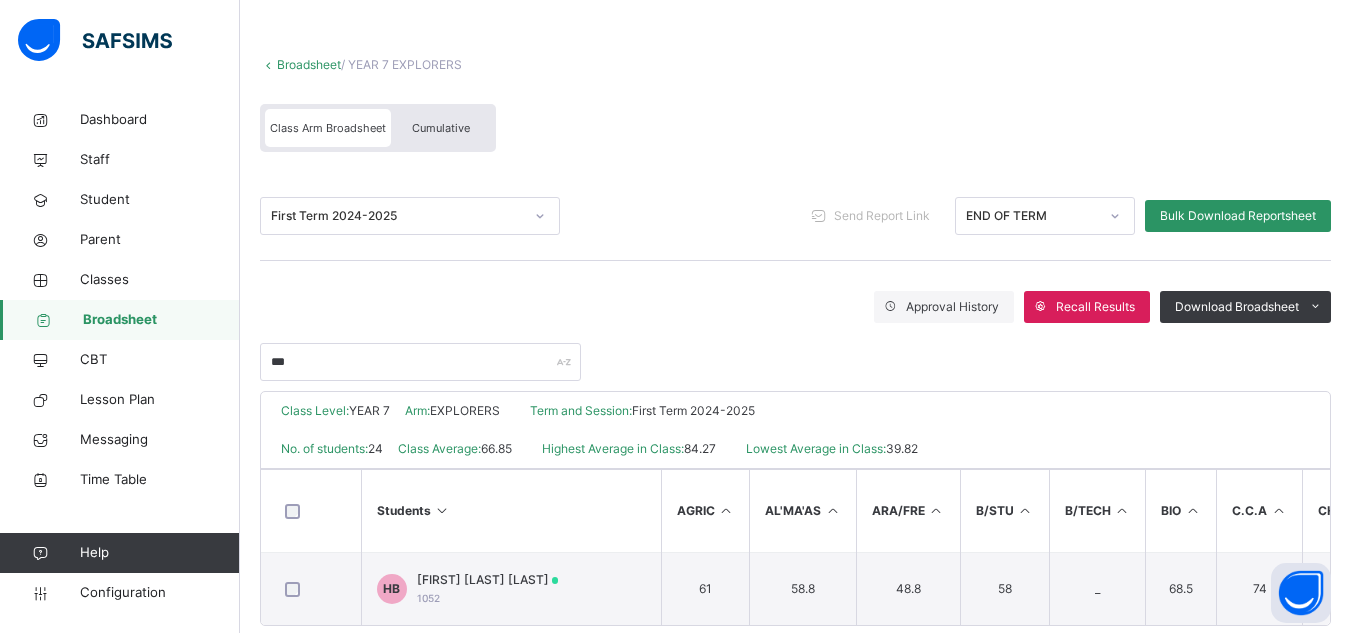 scroll, scrollTop: 125, scrollLeft: 0, axis: vertical 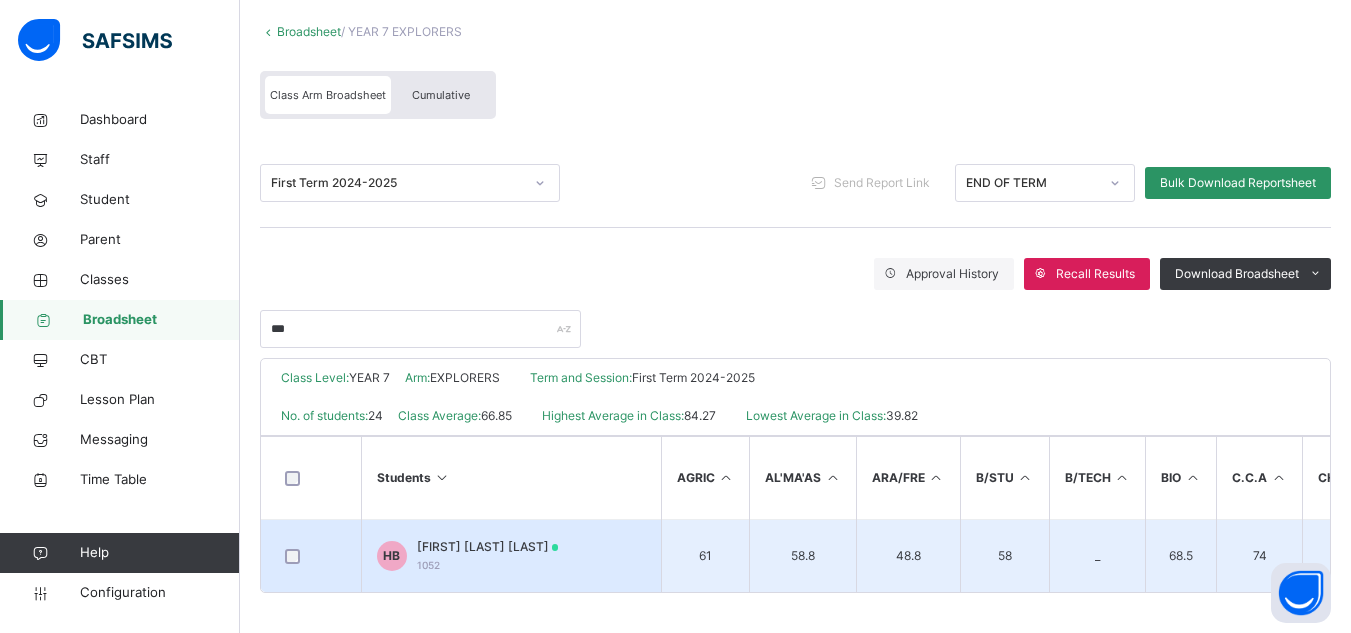 click on "HB HAFSA MUKHTAR BALARABE   1052" at bounding box center [511, 556] 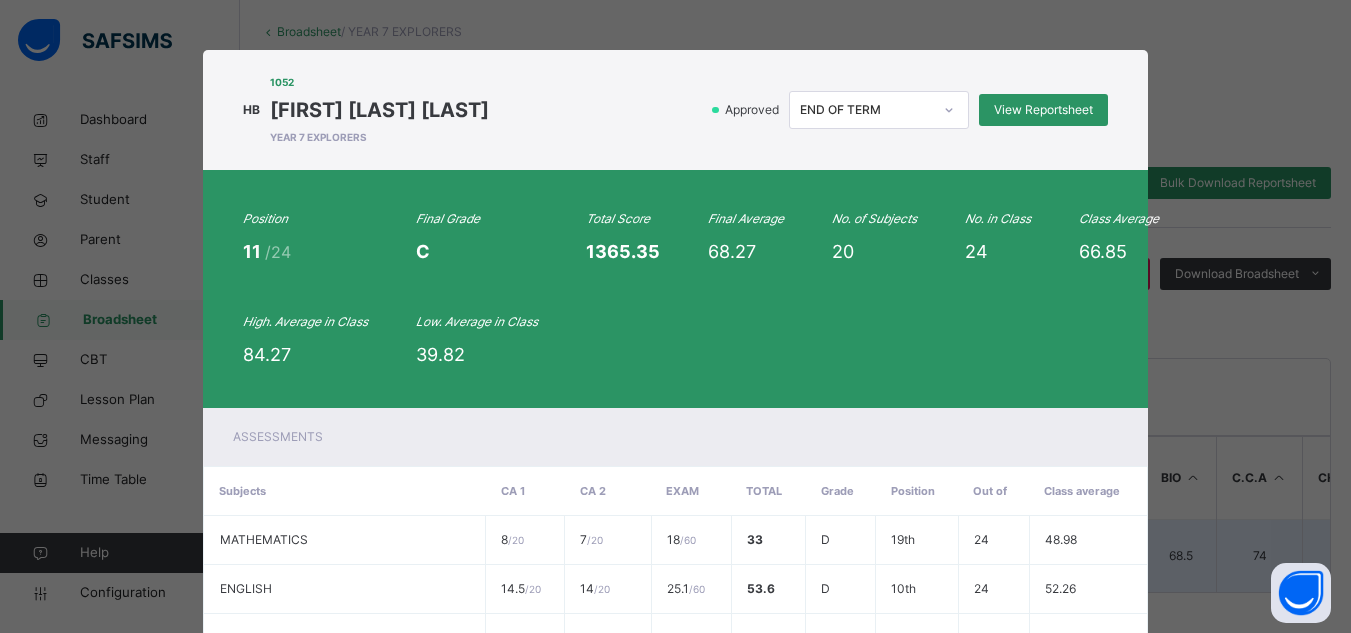 click on "7 / 20" at bounding box center [608, 540] 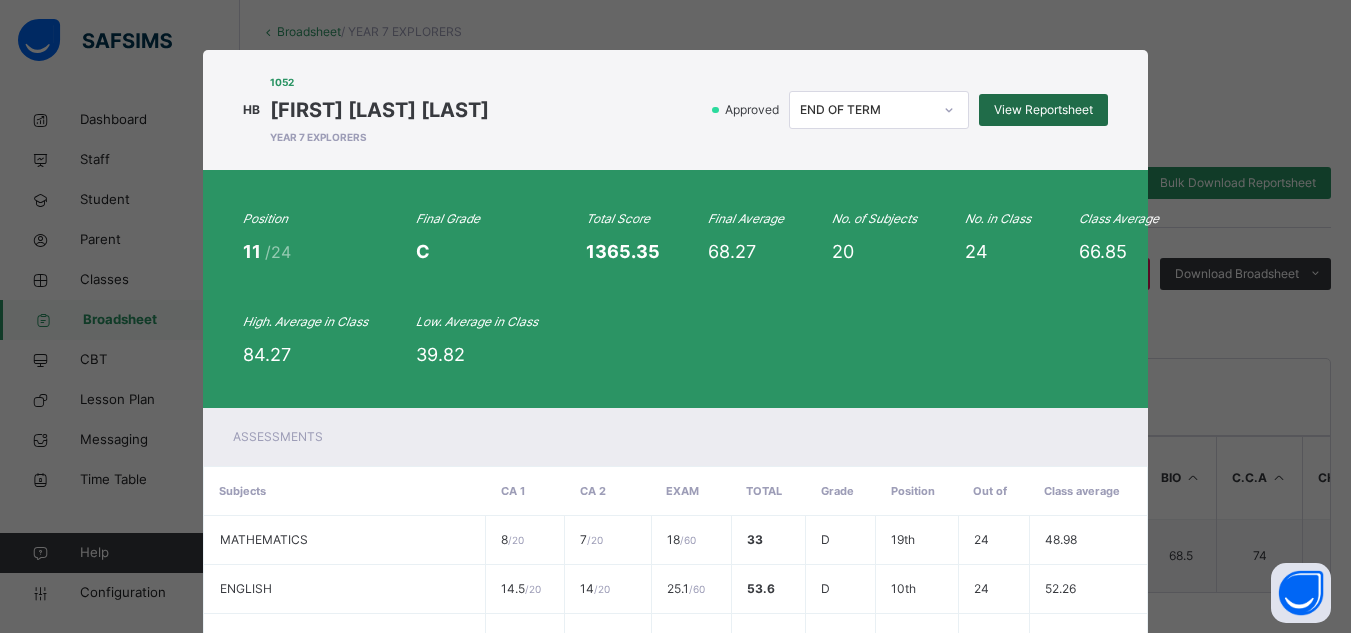 click on "View Reportsheet" at bounding box center [1043, 110] 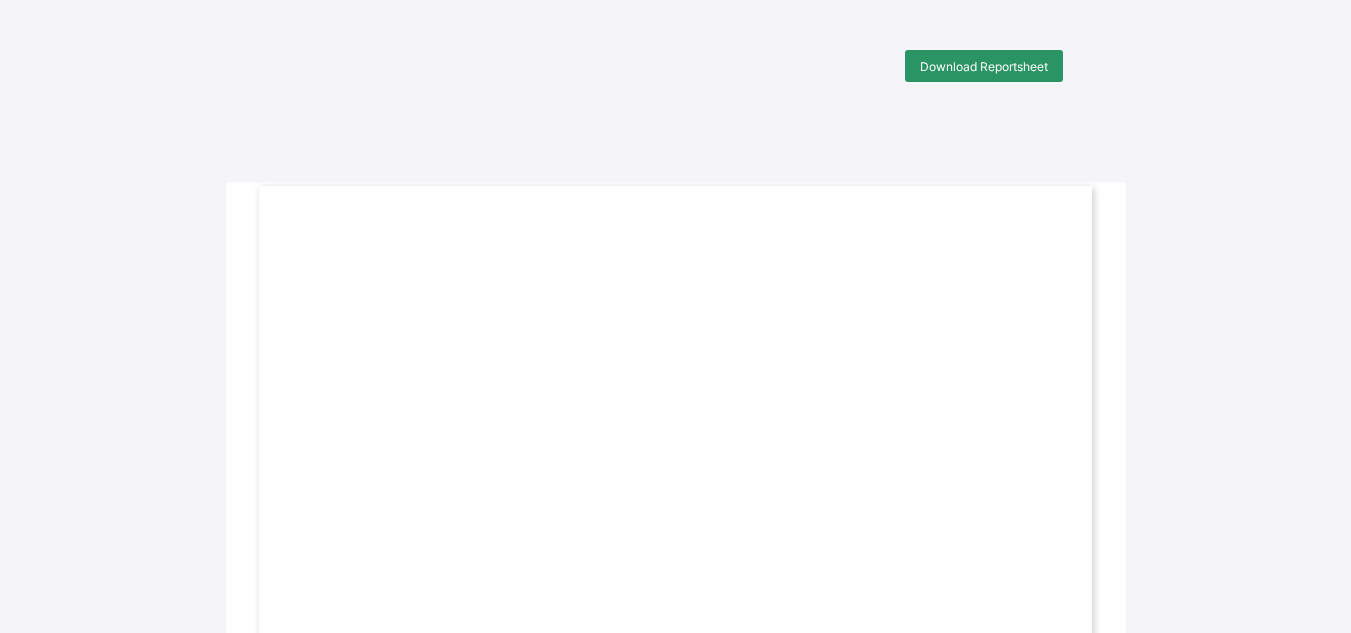 scroll, scrollTop: 0, scrollLeft: 0, axis: both 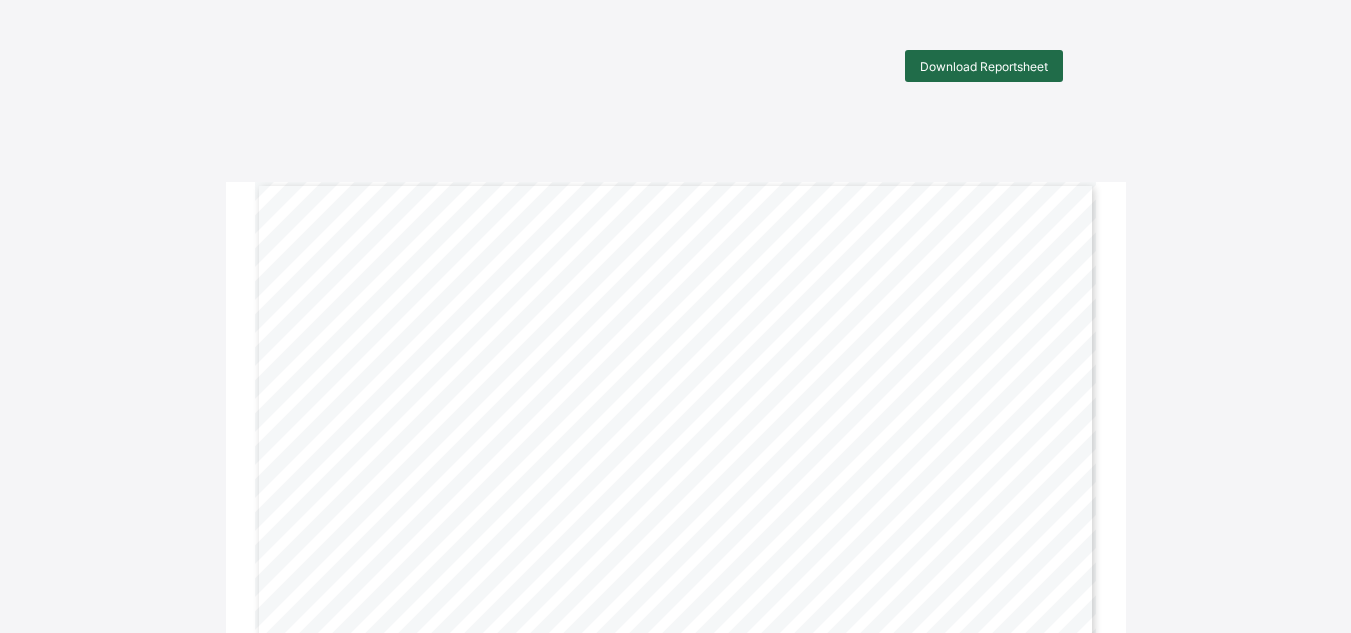 click on "Download Reportsheet" at bounding box center [984, 66] 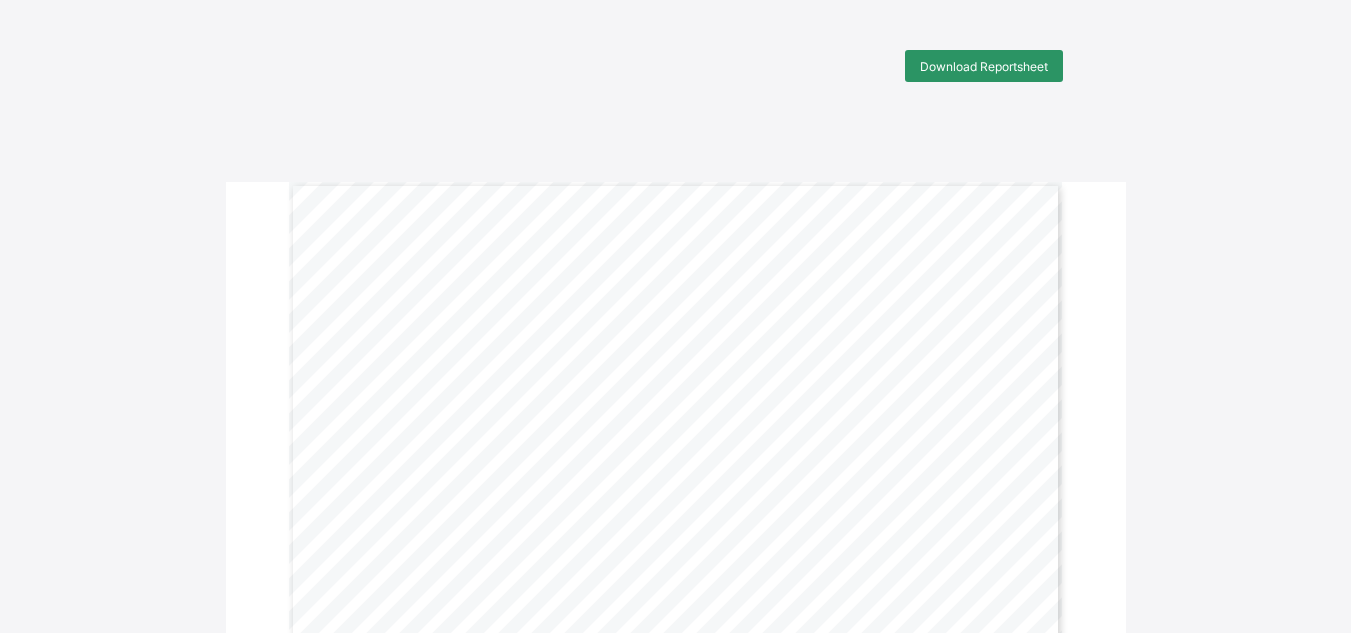 scroll, scrollTop: 0, scrollLeft: 0, axis: both 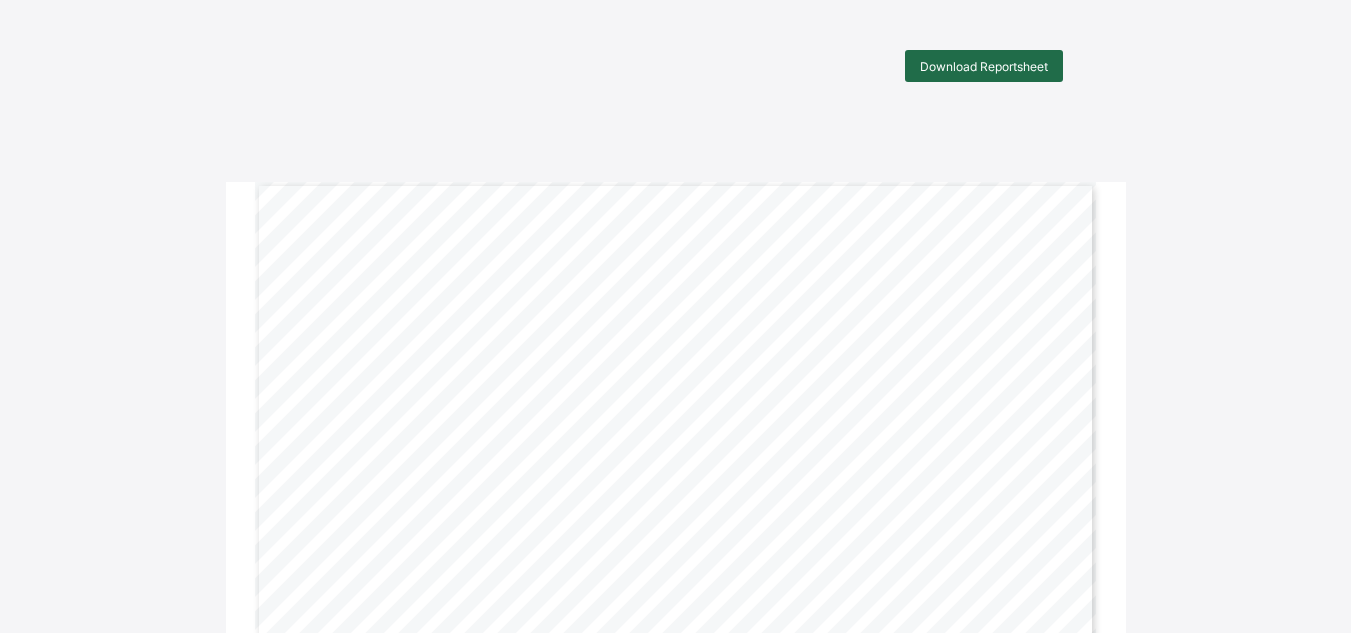 click on "Download Reportsheet" at bounding box center (984, 66) 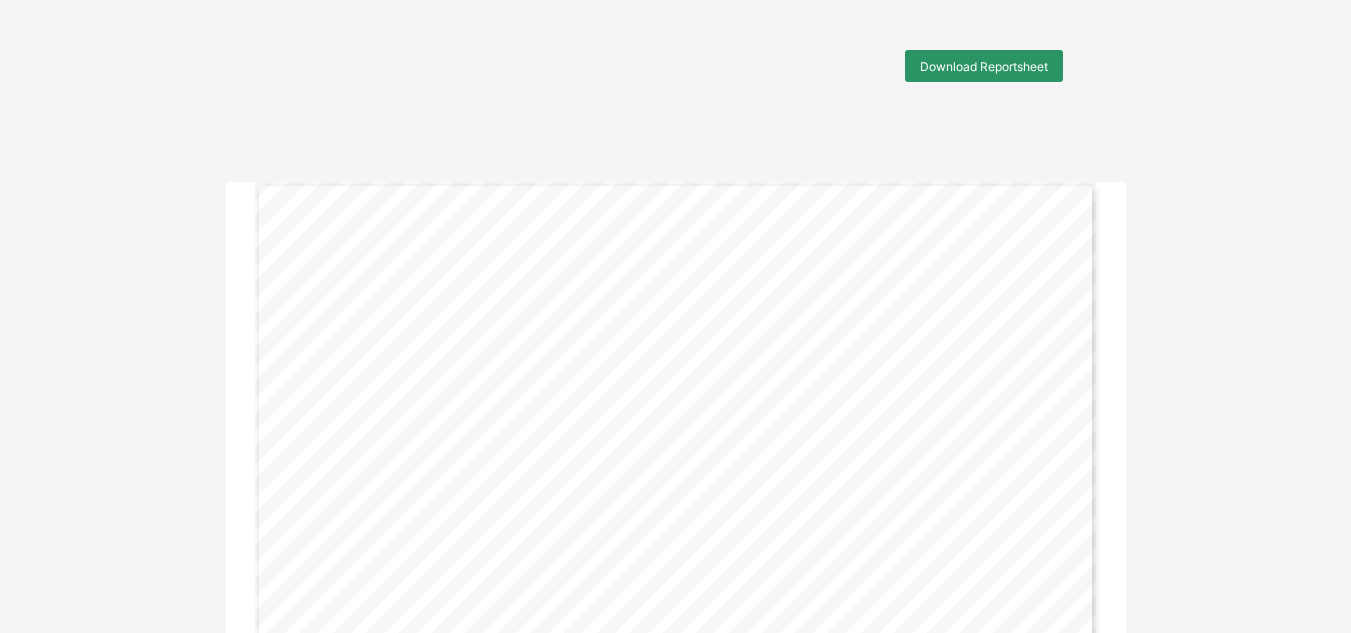 scroll, scrollTop: 0, scrollLeft: 0, axis: both 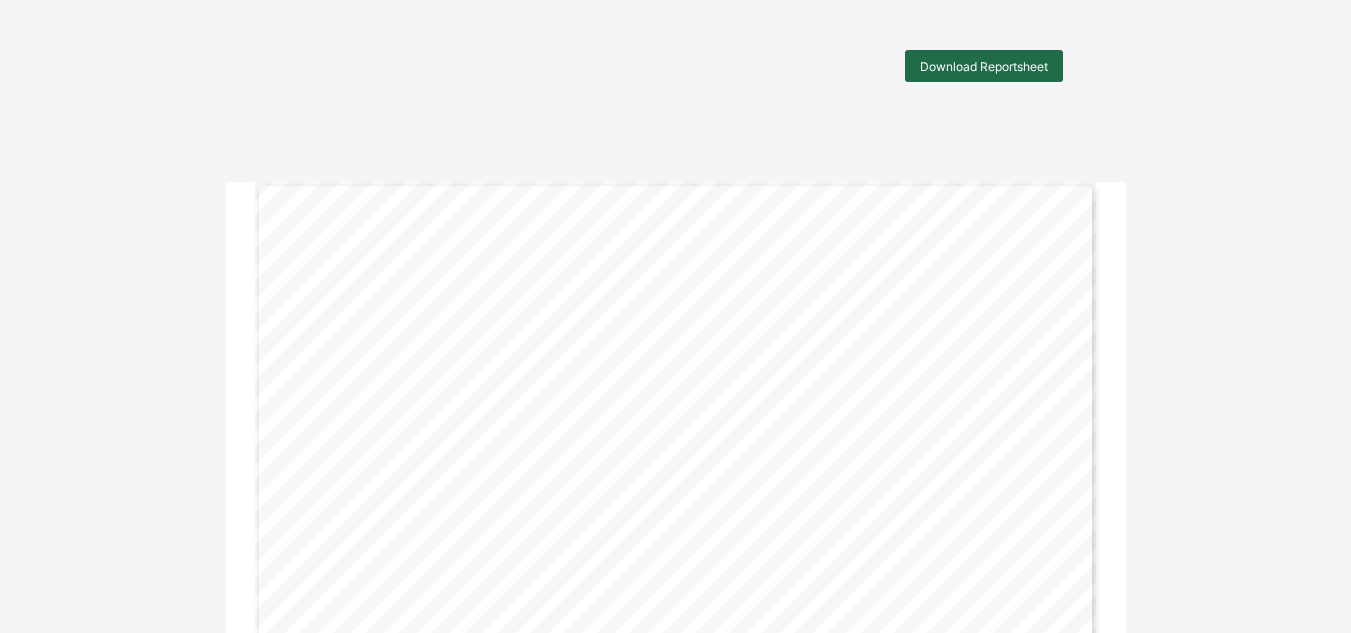 click on "Download Reportsheet" at bounding box center [984, 66] 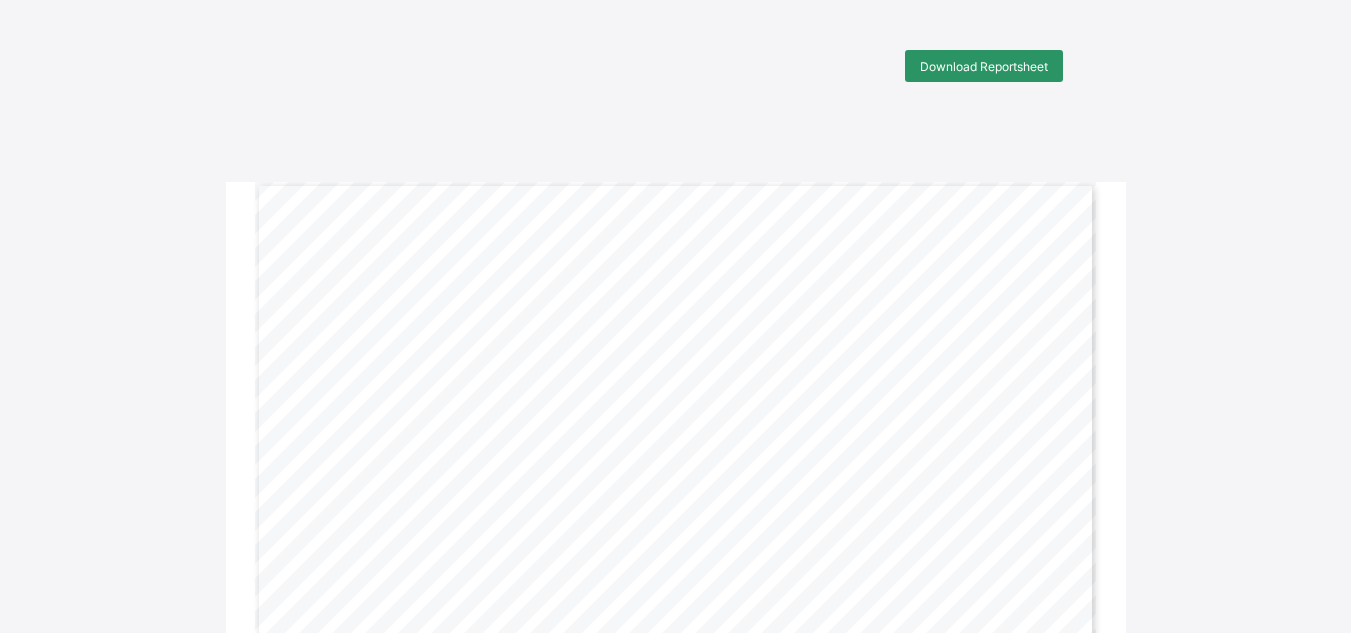 scroll, scrollTop: 0, scrollLeft: 0, axis: both 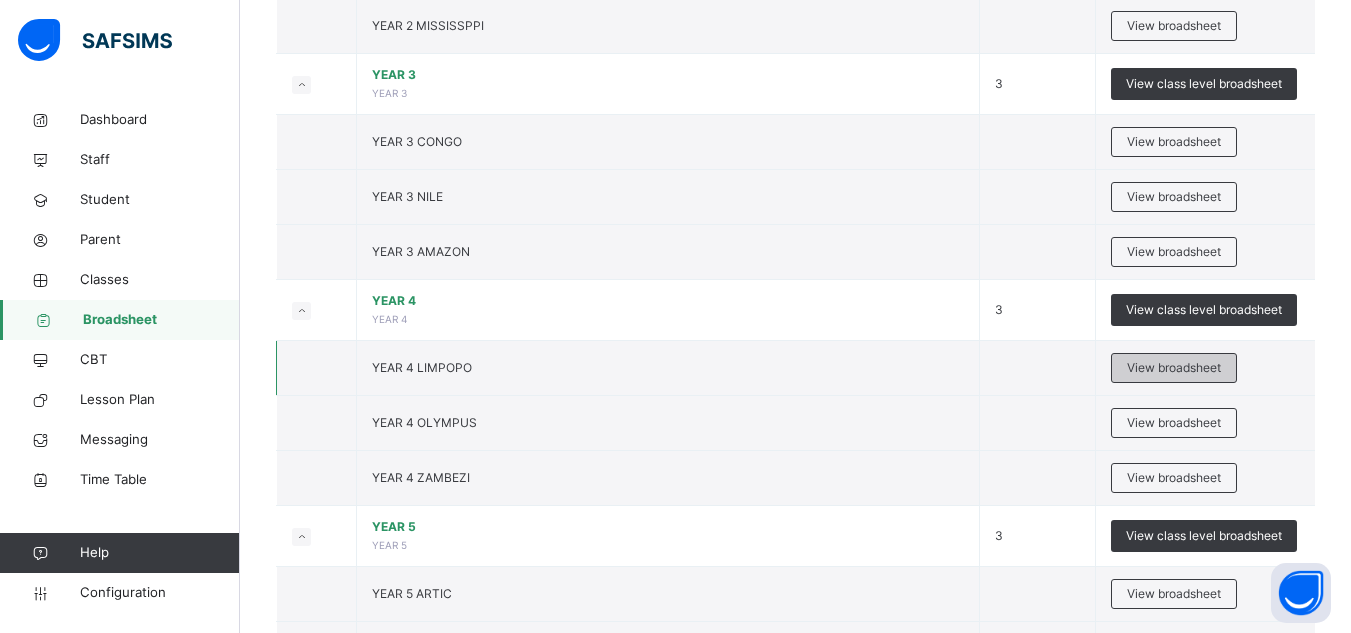 click on "View broadsheet" at bounding box center [1174, 368] 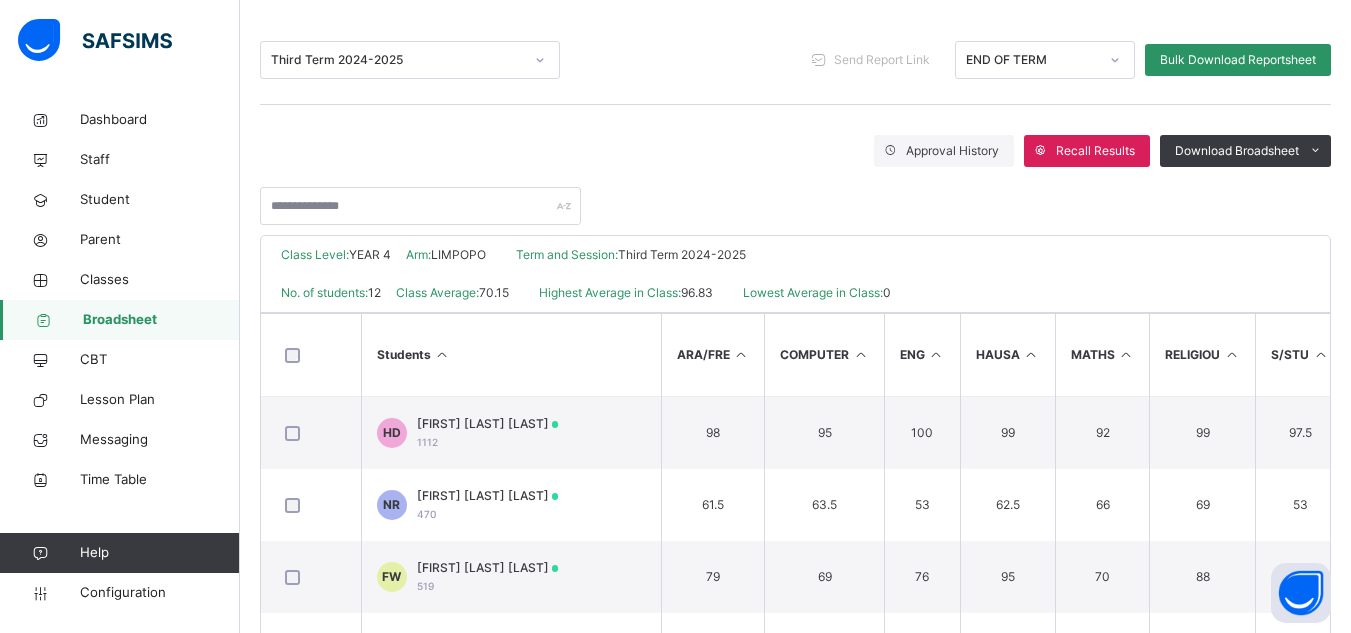 scroll, scrollTop: 140, scrollLeft: 0, axis: vertical 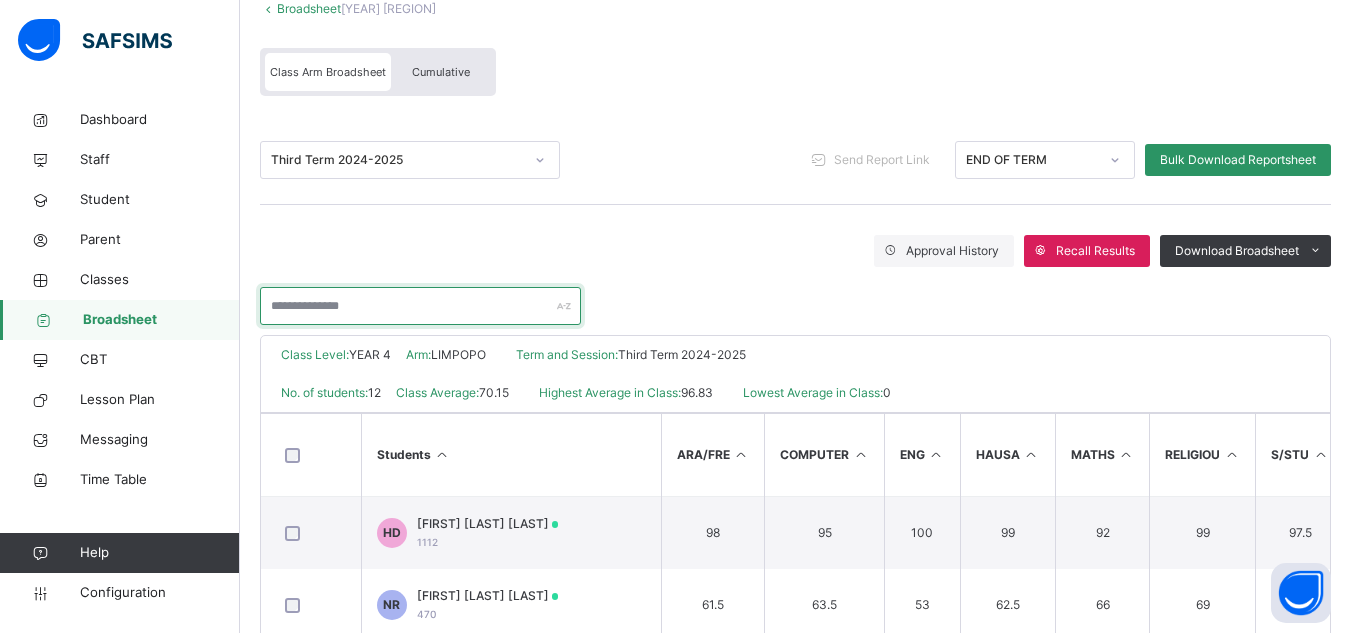 click at bounding box center (420, 306) 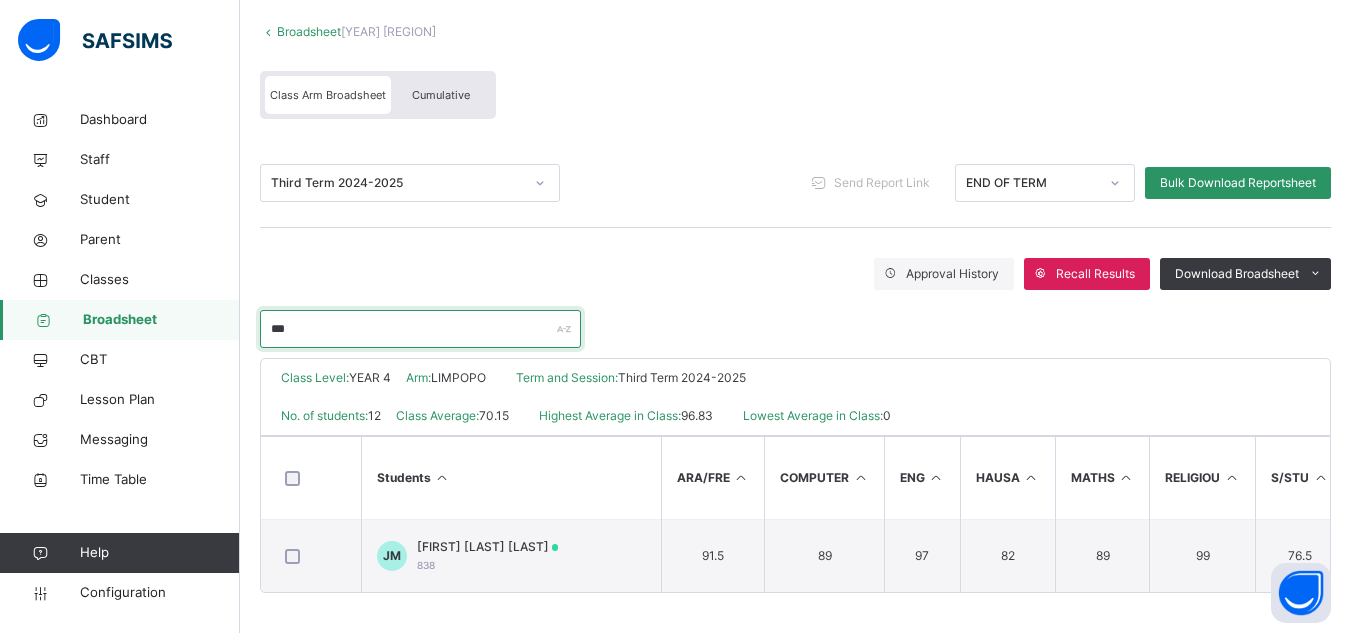scroll, scrollTop: 125, scrollLeft: 0, axis: vertical 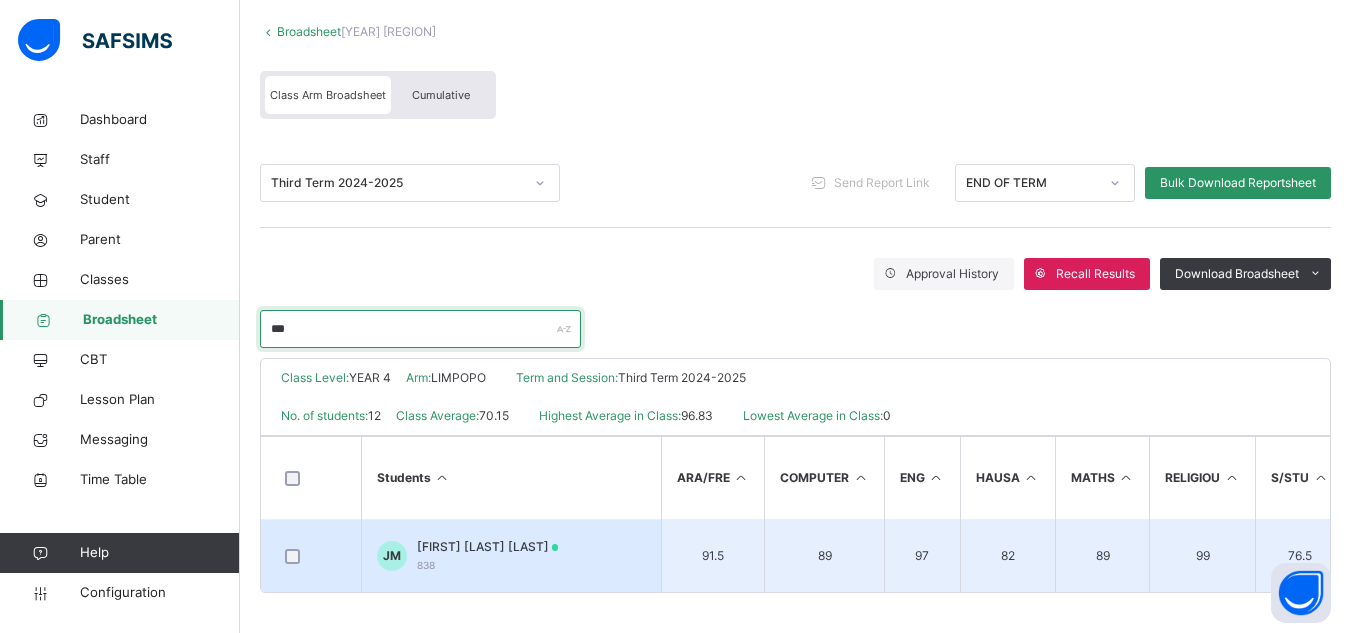 type on "***" 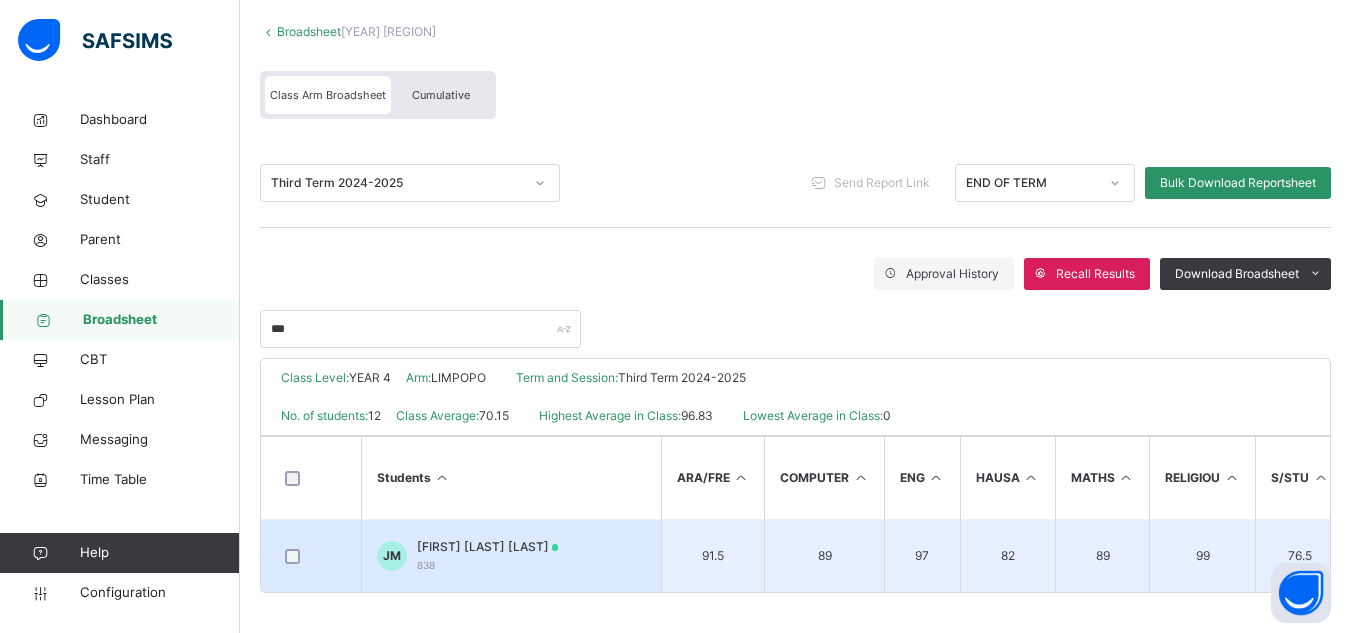 click on "JOHN OJONUGWA MOMOH" at bounding box center [488, 547] 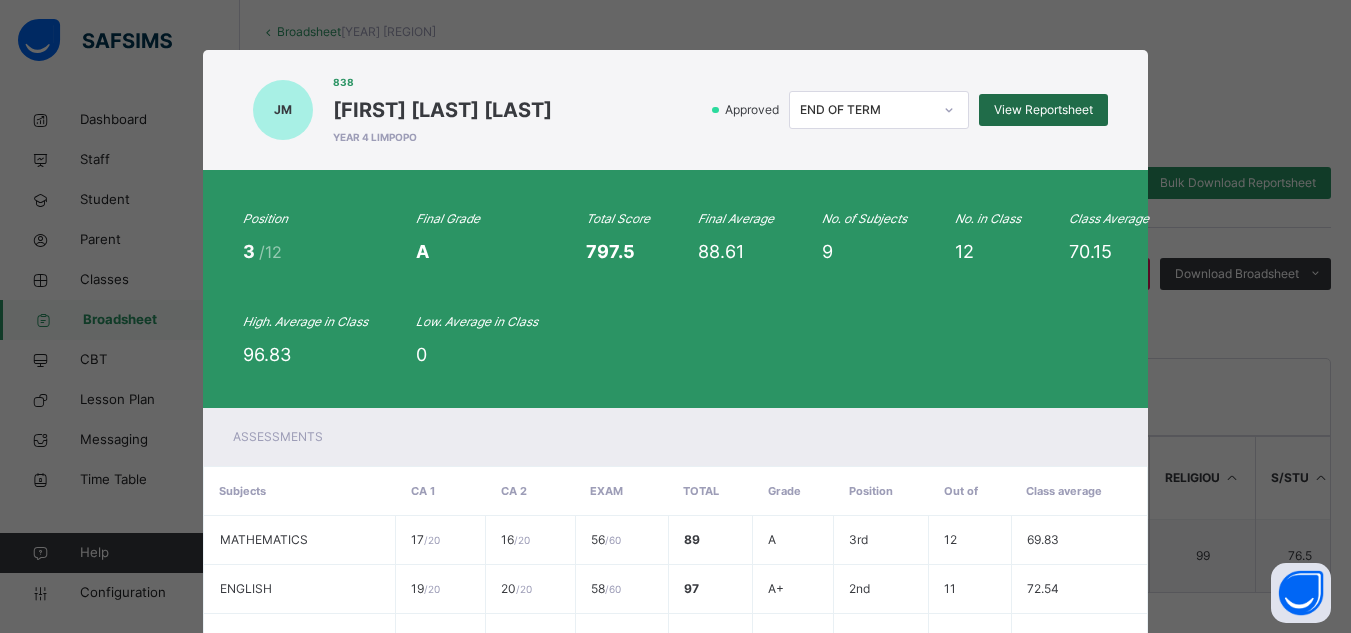 click on "View Reportsheet" at bounding box center [1043, 110] 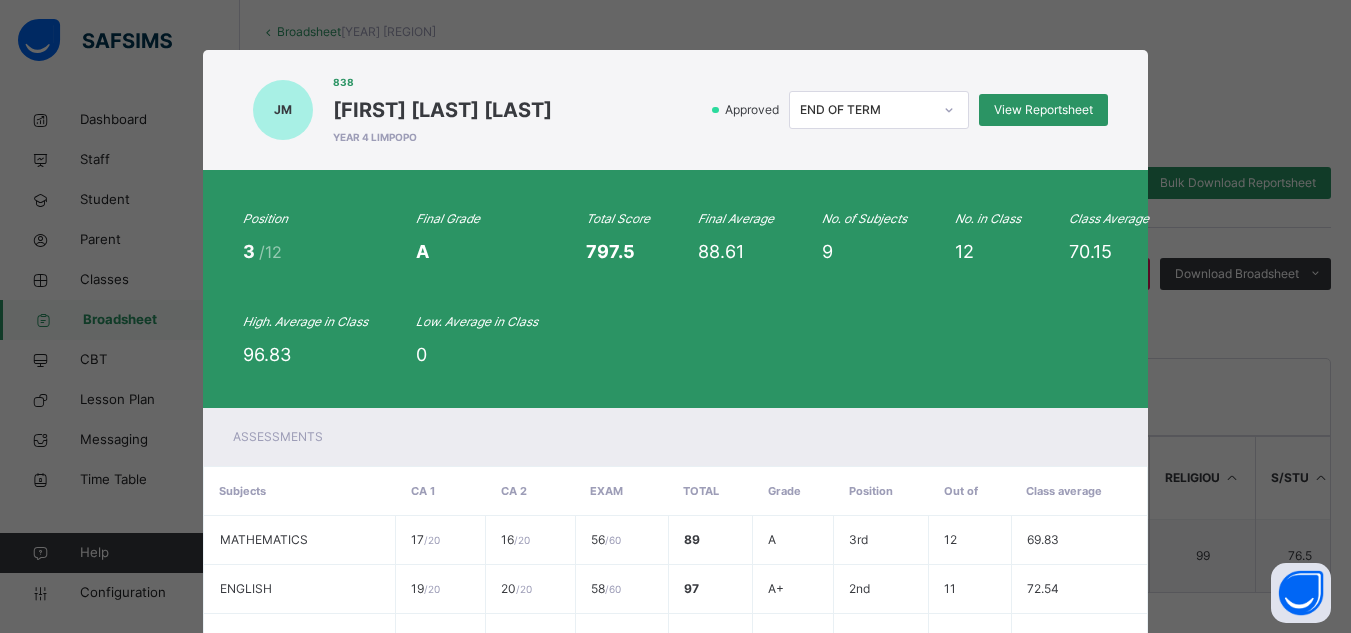click on "Assessments" at bounding box center [676, 437] 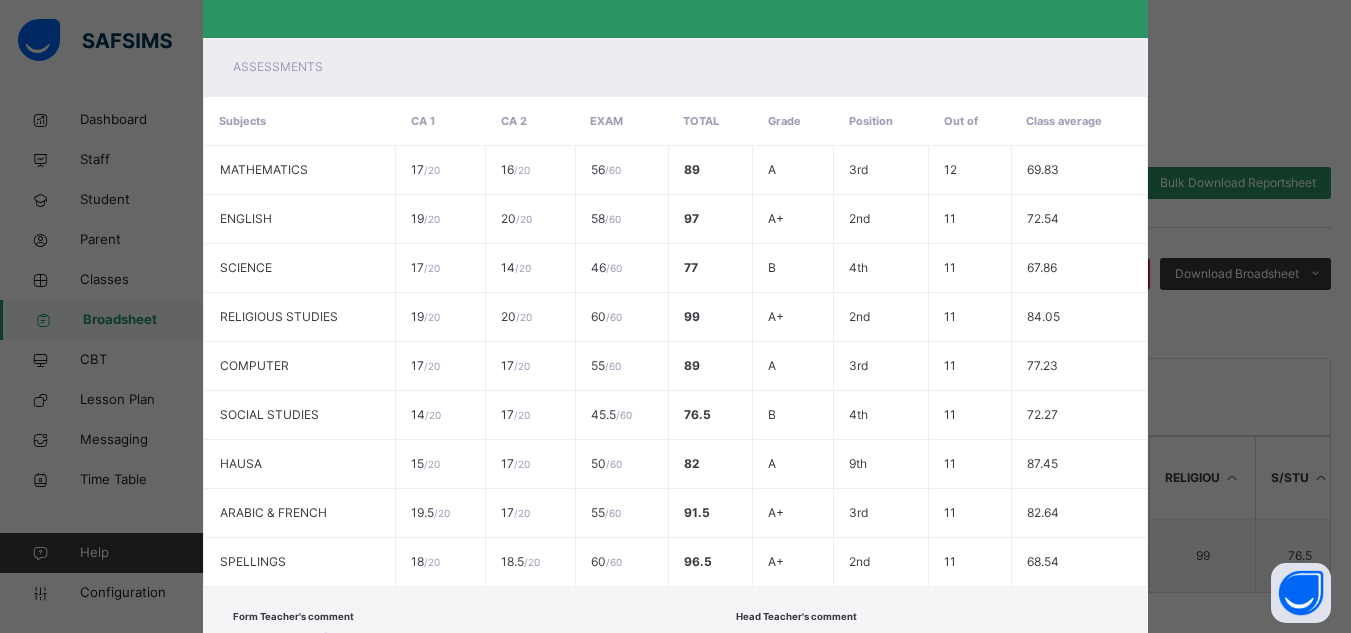 scroll, scrollTop: 525, scrollLeft: 0, axis: vertical 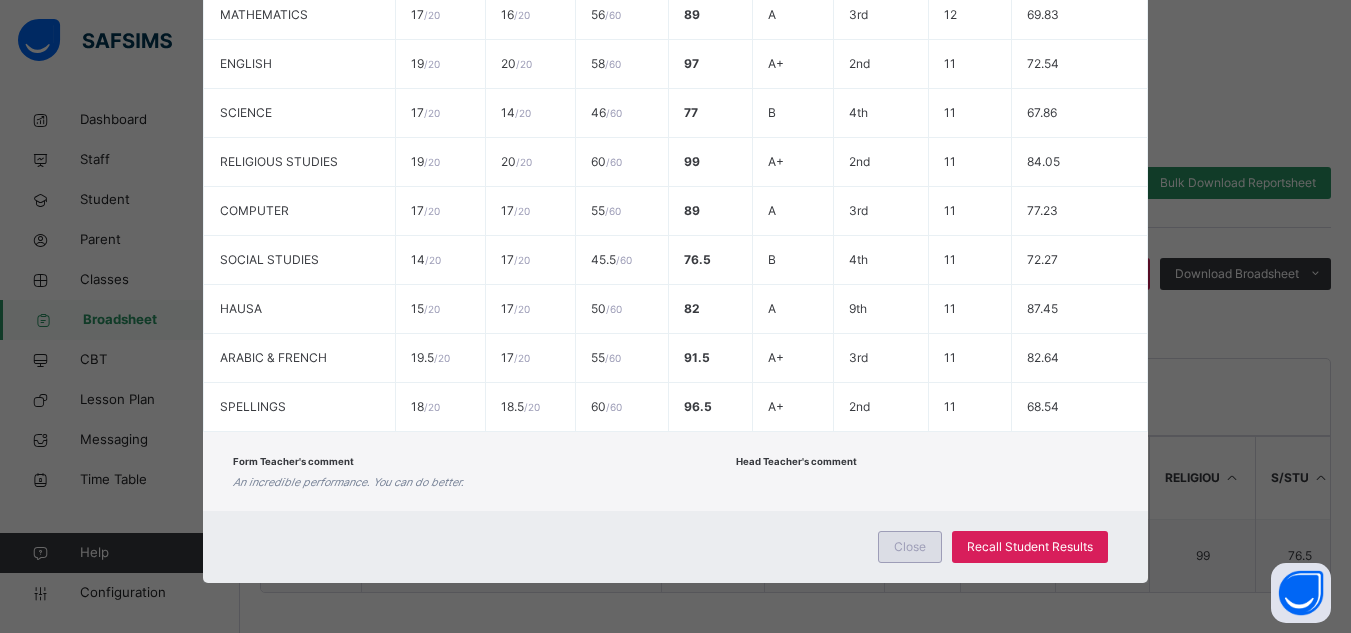 click on "Close" at bounding box center (910, 547) 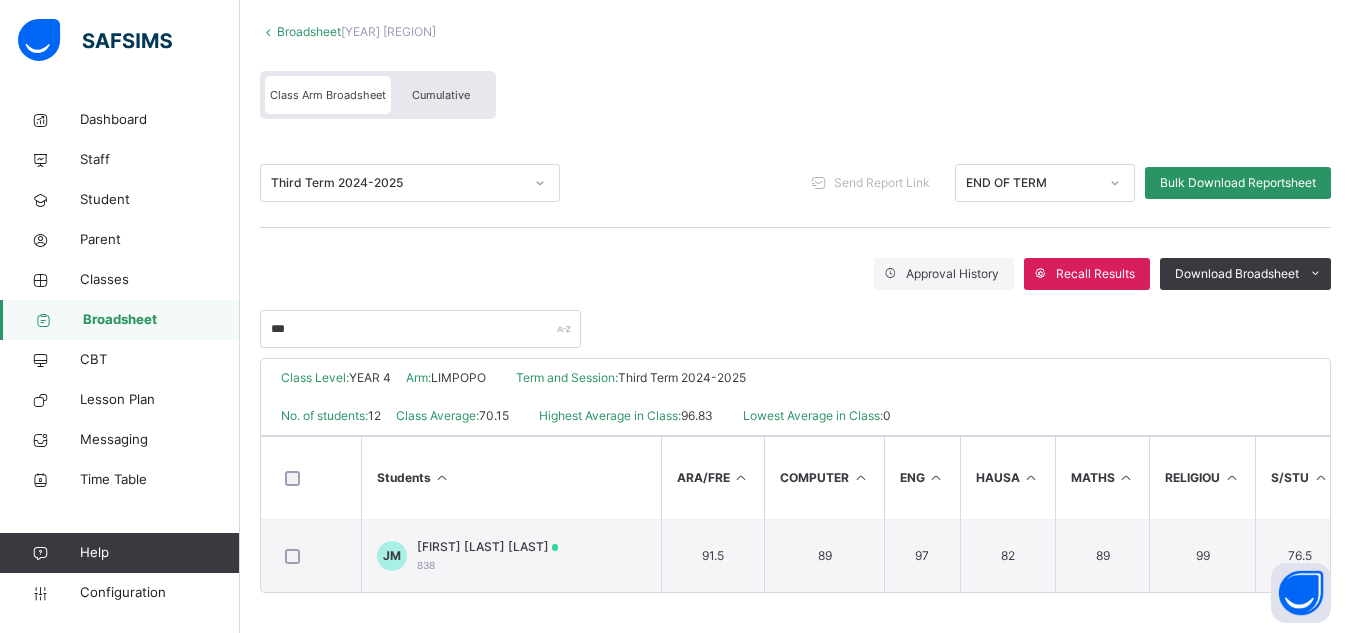 click on "Broadsheet" at bounding box center (161, 320) 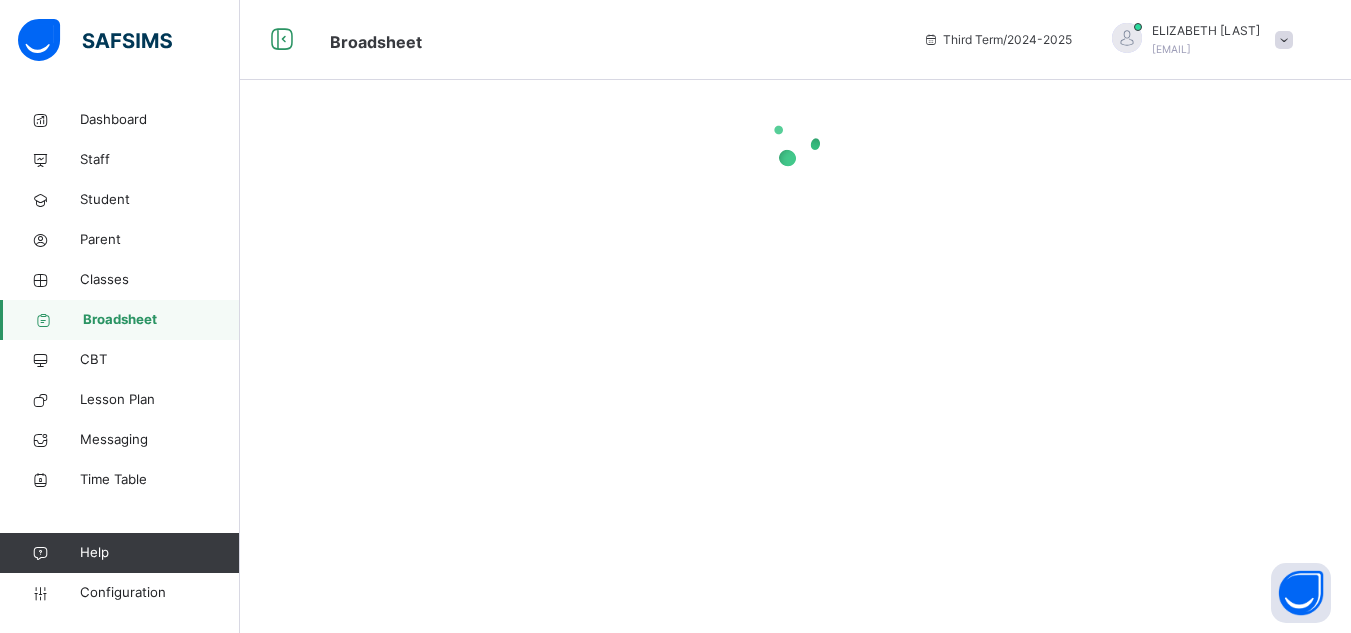 scroll, scrollTop: 0, scrollLeft: 0, axis: both 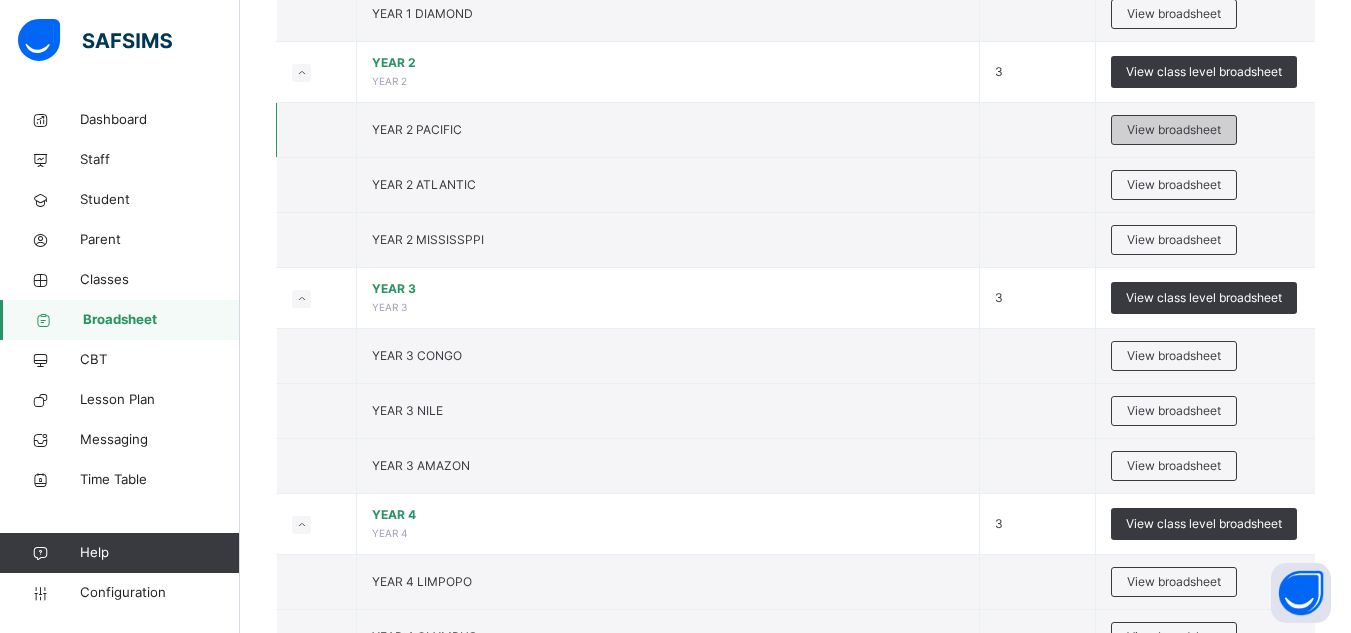 click on "View broadsheet" at bounding box center [1174, 130] 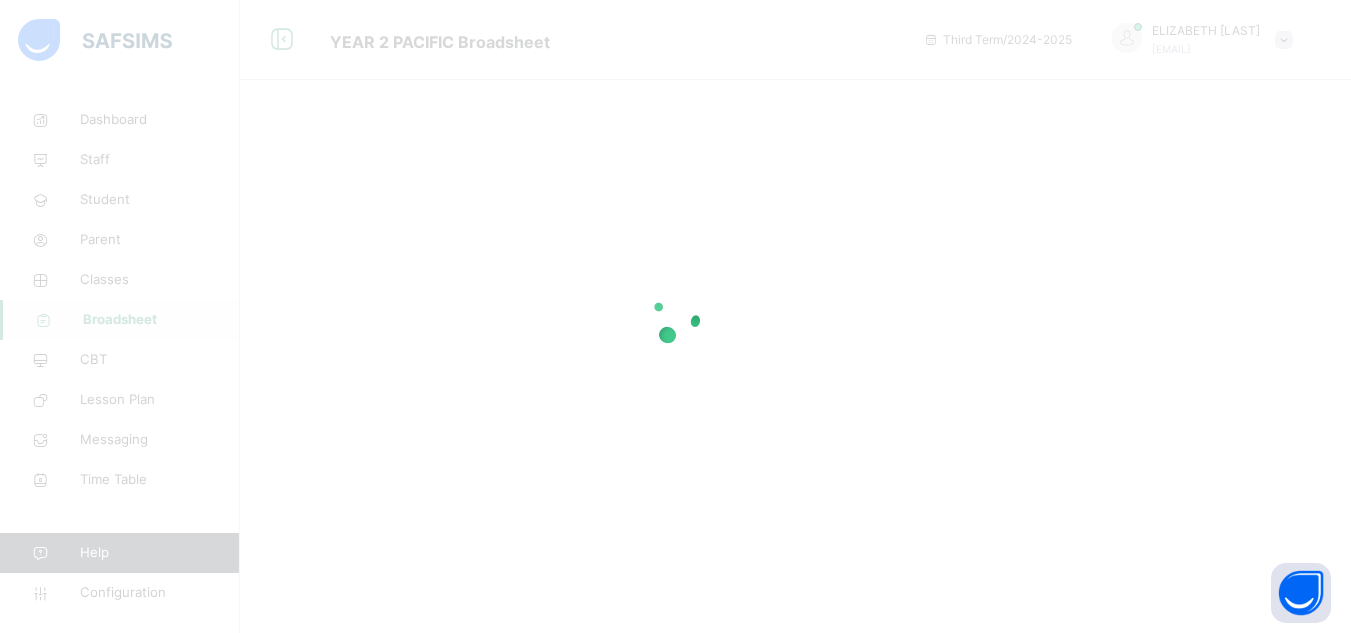 scroll, scrollTop: 0, scrollLeft: 0, axis: both 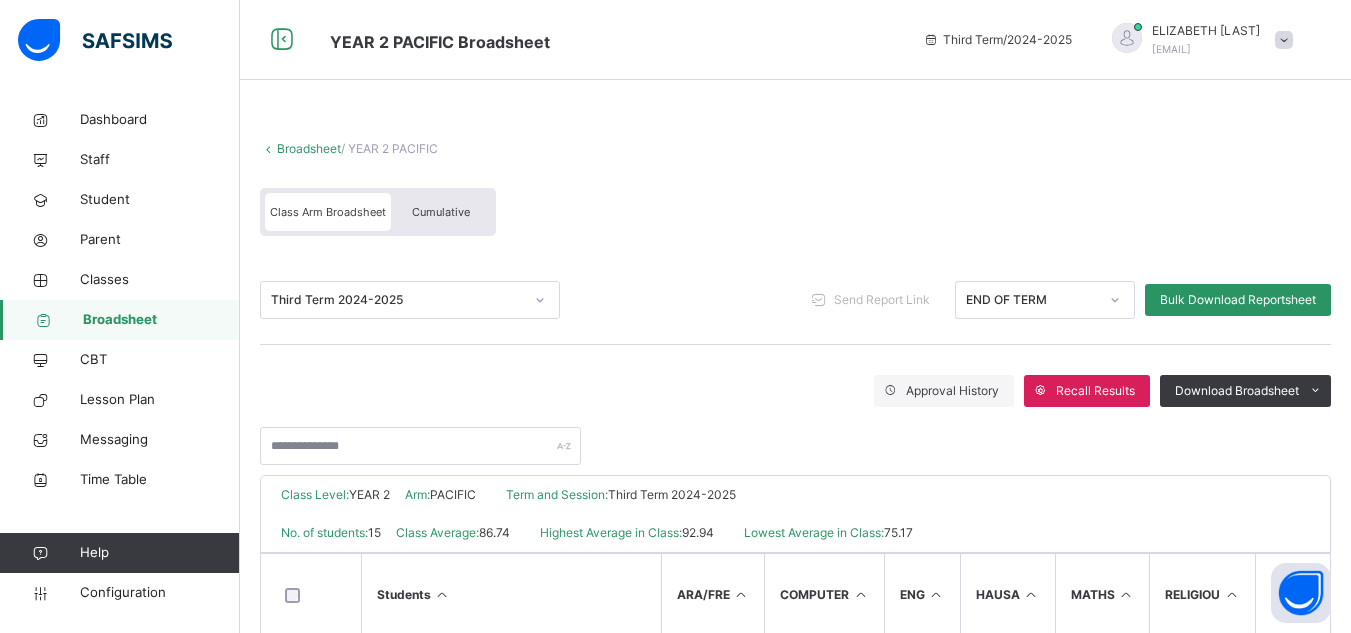 click at bounding box center (795, 436) 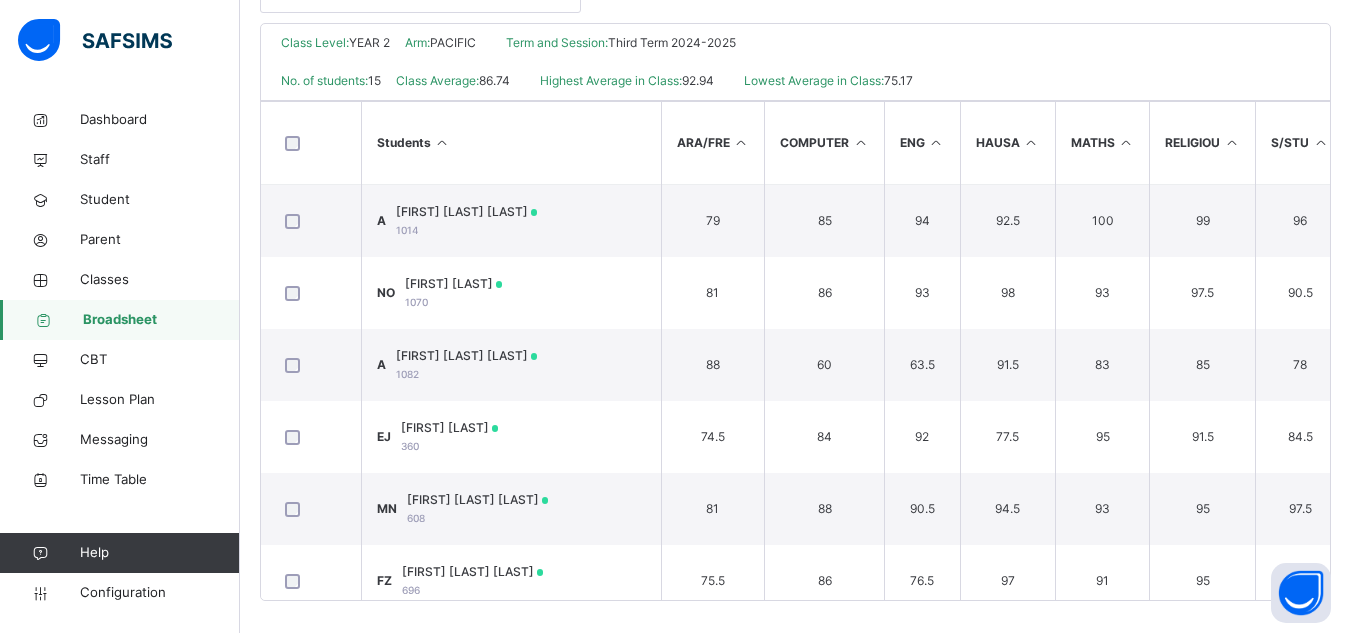 scroll, scrollTop: 460, scrollLeft: 0, axis: vertical 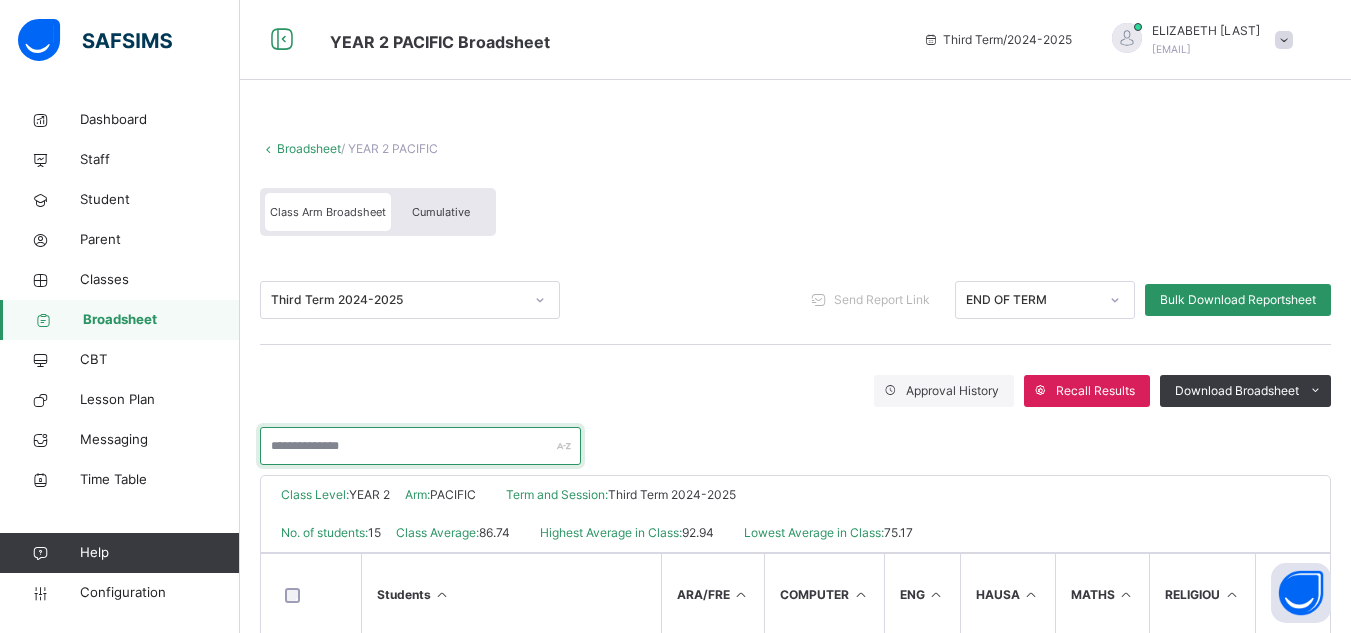click at bounding box center [420, 446] 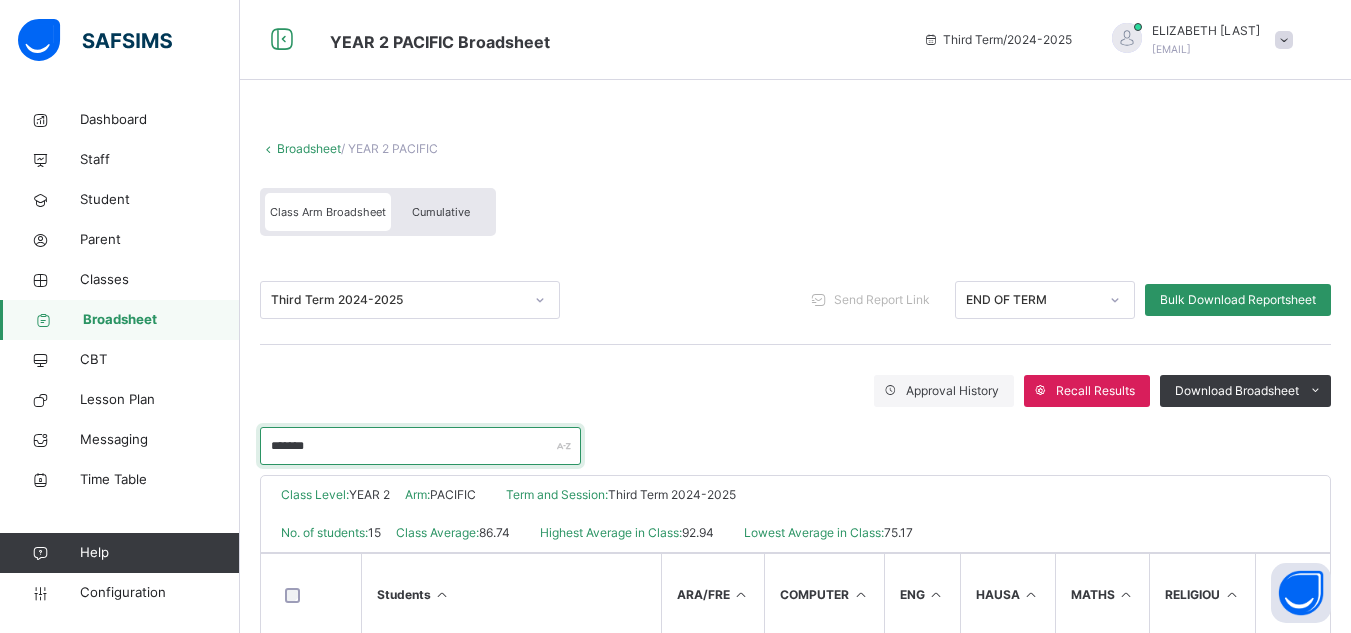 type on "*******" 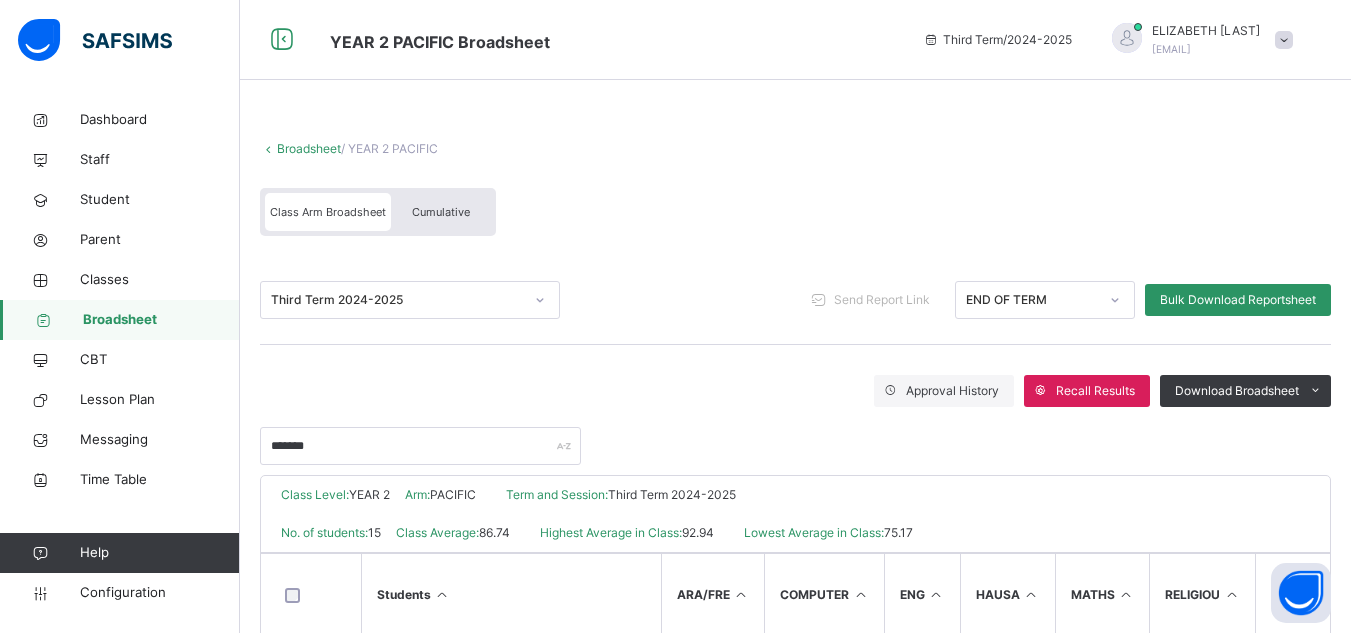 click on "*******" at bounding box center [795, 436] 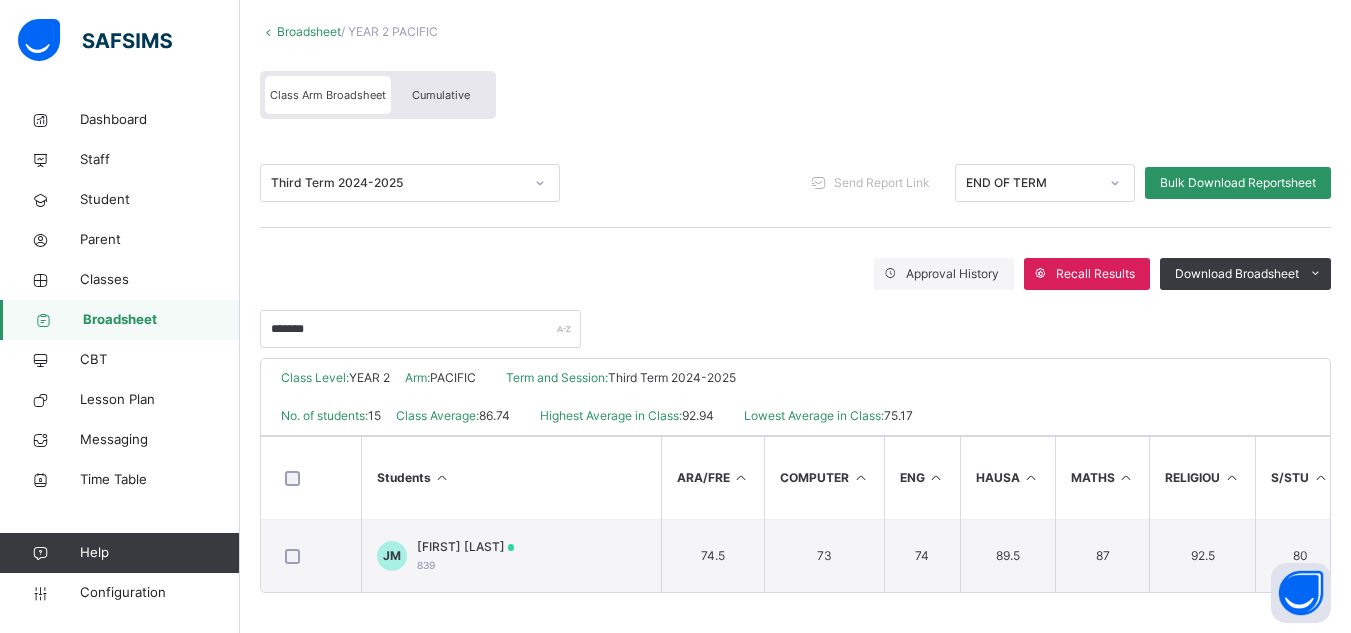 scroll, scrollTop: 125, scrollLeft: 0, axis: vertical 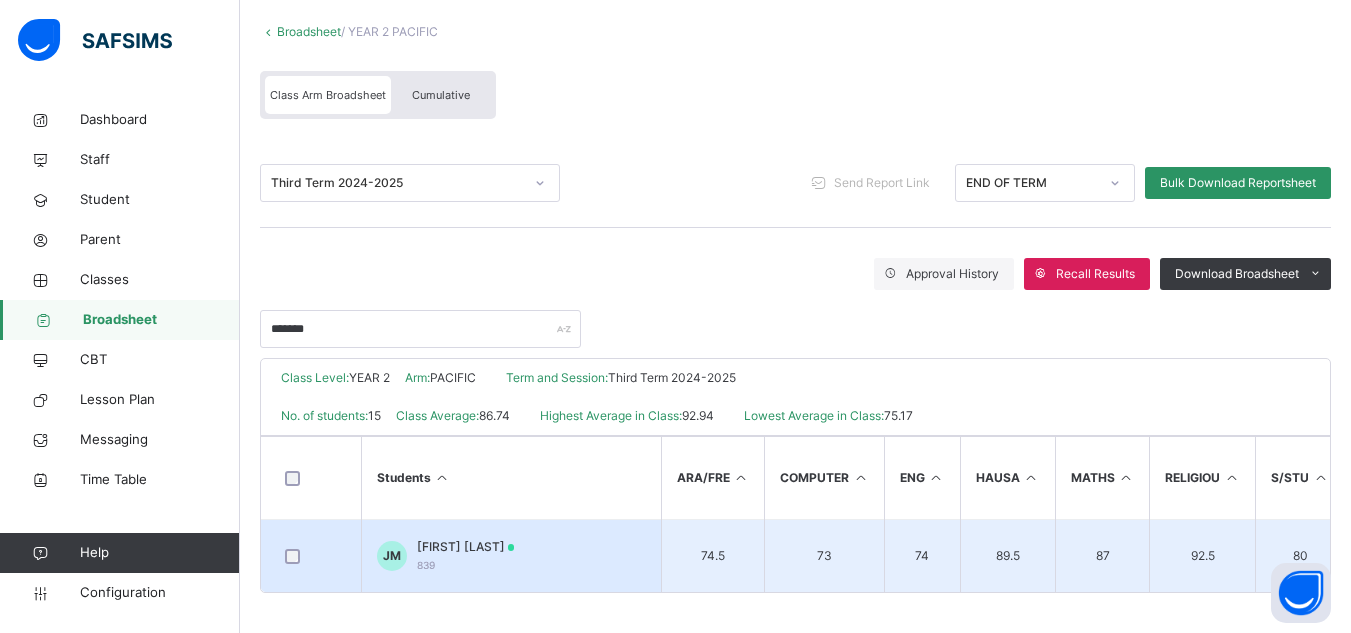 click on "JM Janelle  Momoh   839" at bounding box center [511, 556] 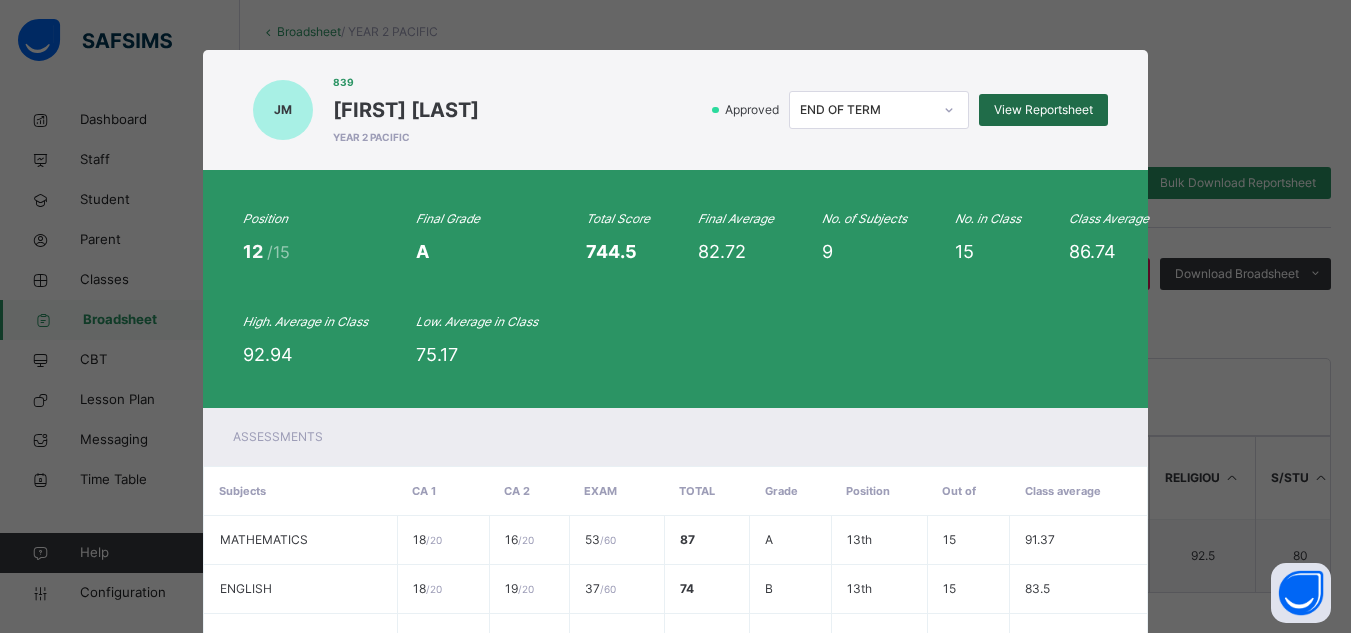 click on "View Reportsheet" at bounding box center (1043, 110) 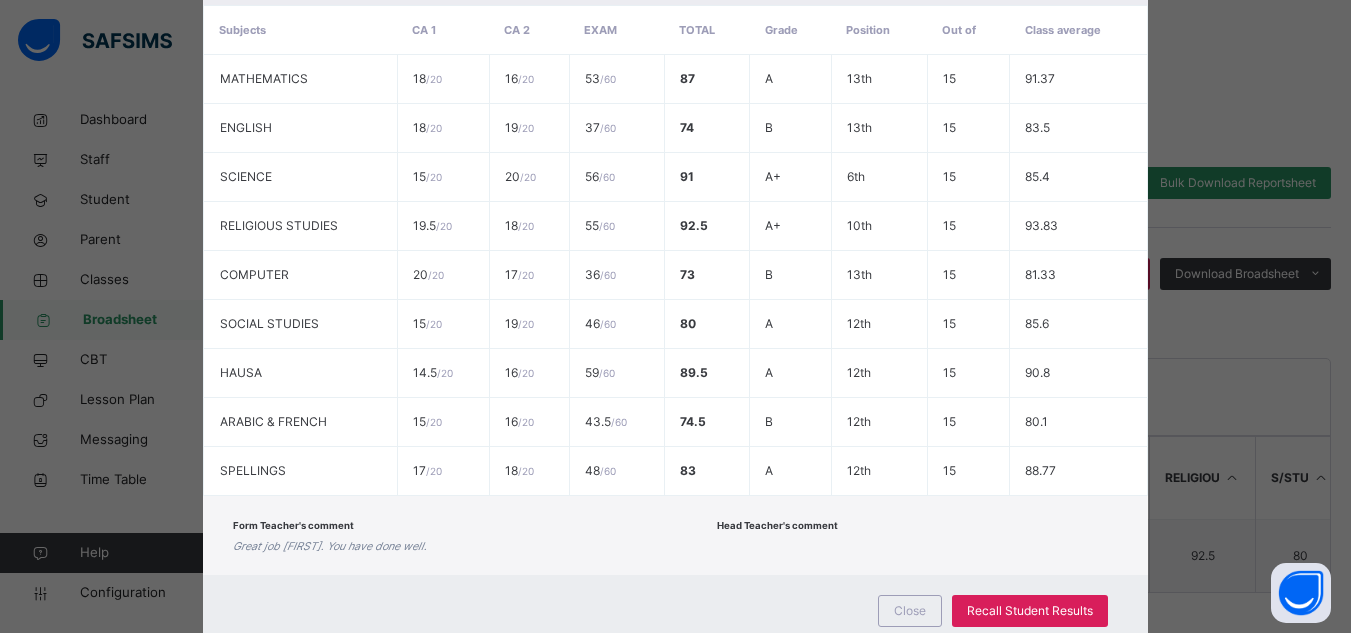 scroll, scrollTop: 525, scrollLeft: 0, axis: vertical 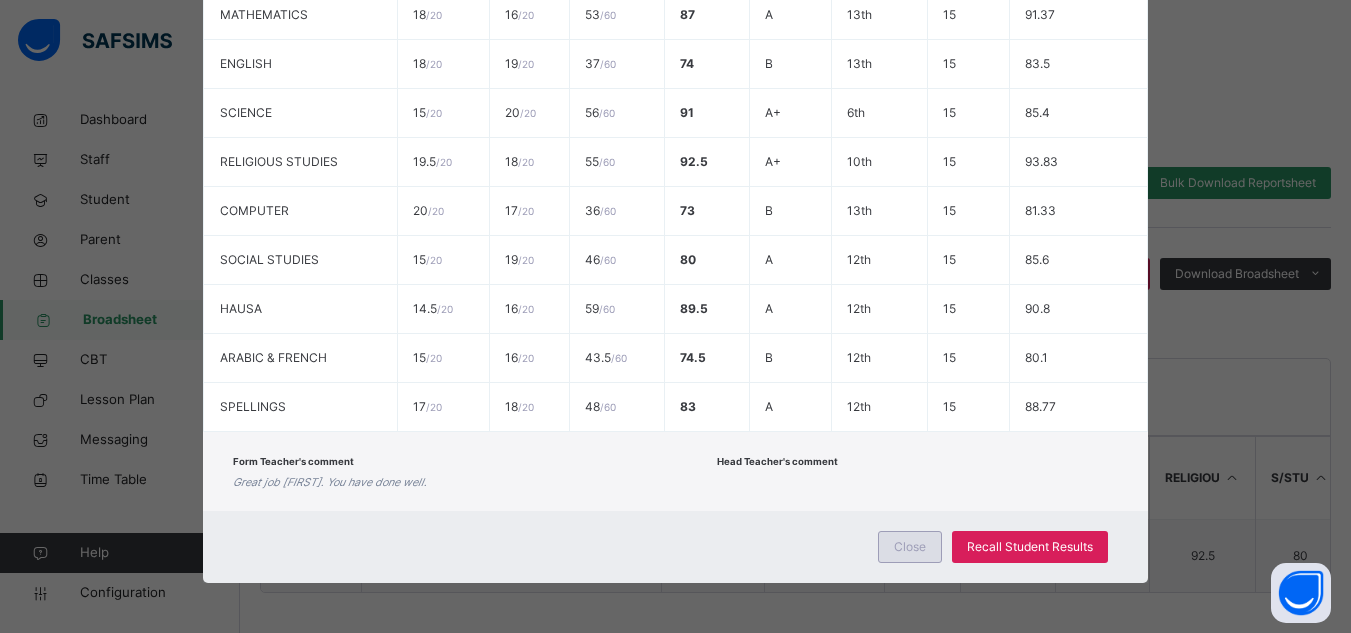 click on "Close" at bounding box center [910, 547] 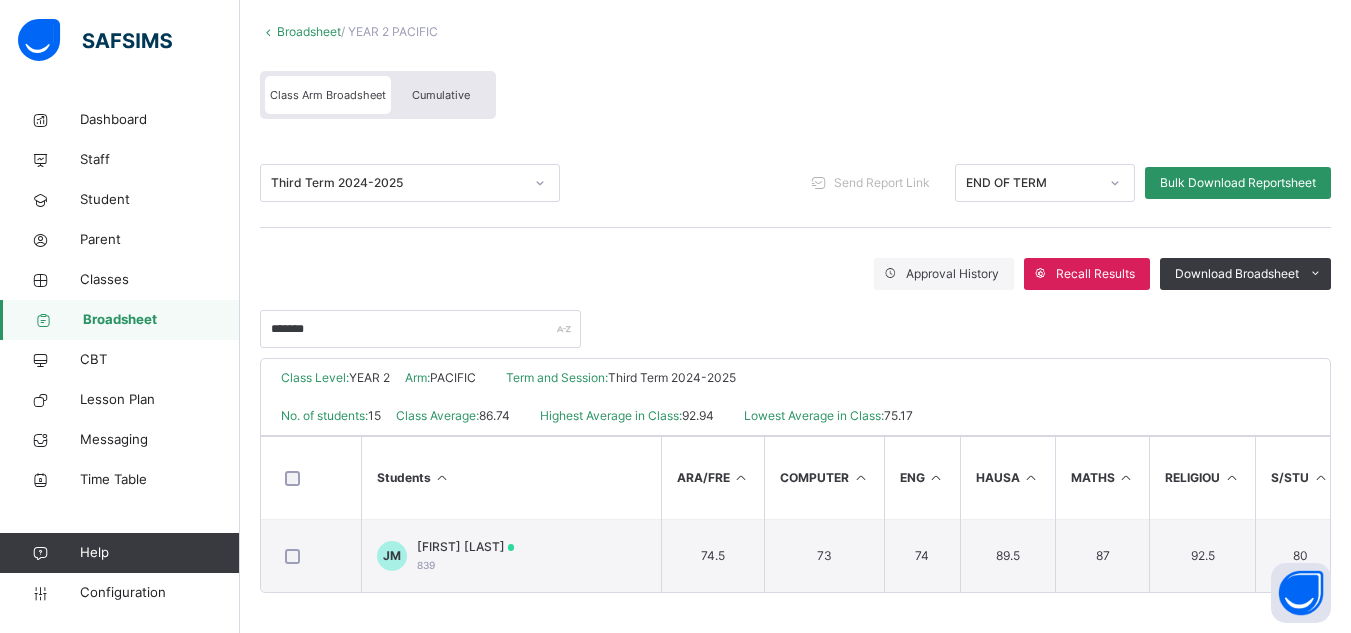 click on "Broadsheet" at bounding box center (161, 320) 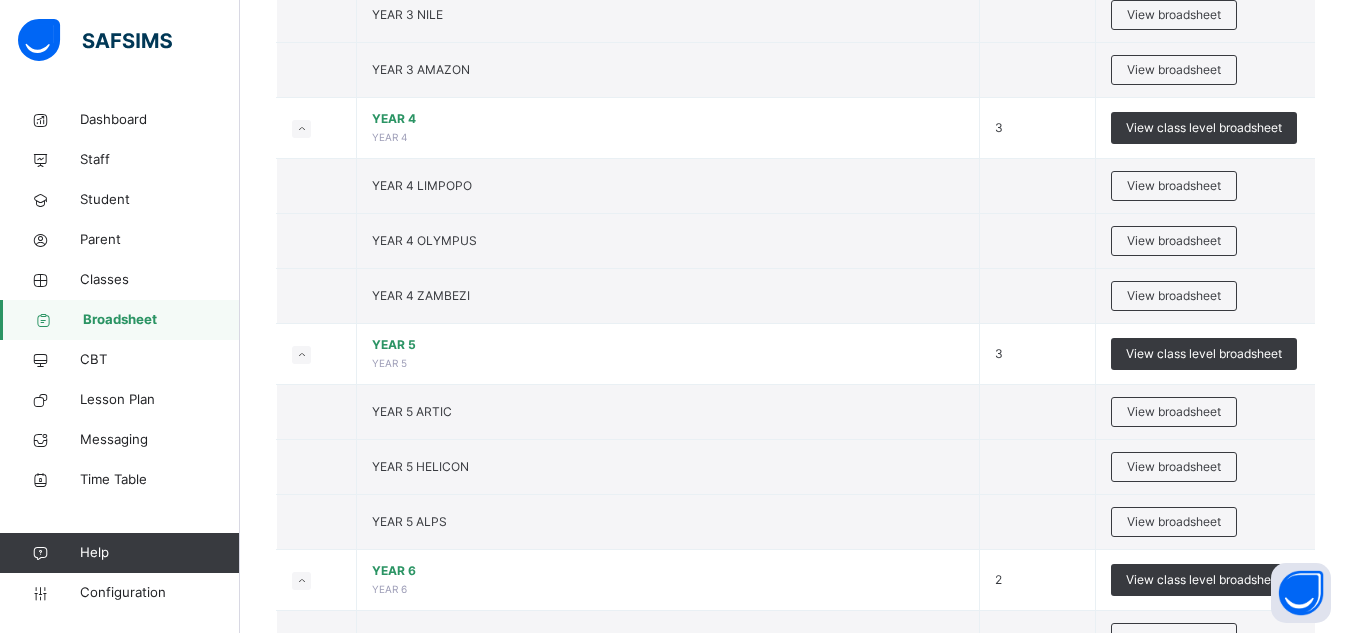 scroll, scrollTop: 1520, scrollLeft: 0, axis: vertical 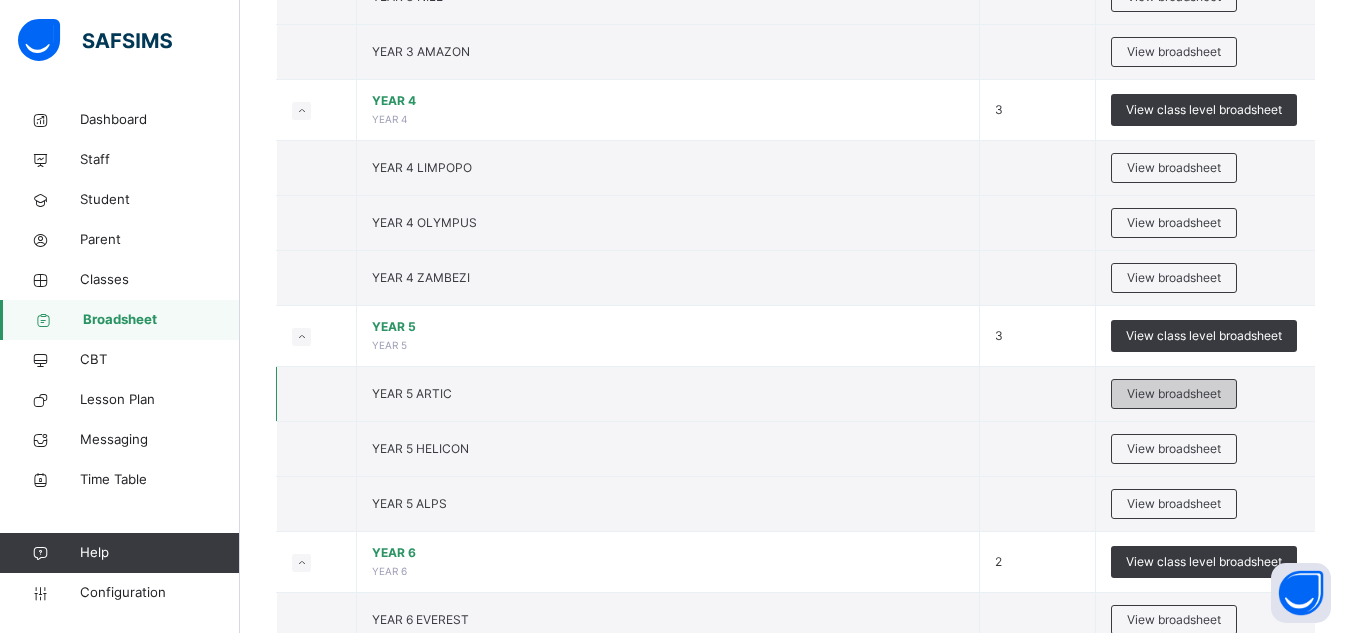 click on "View broadsheet" at bounding box center (1174, 394) 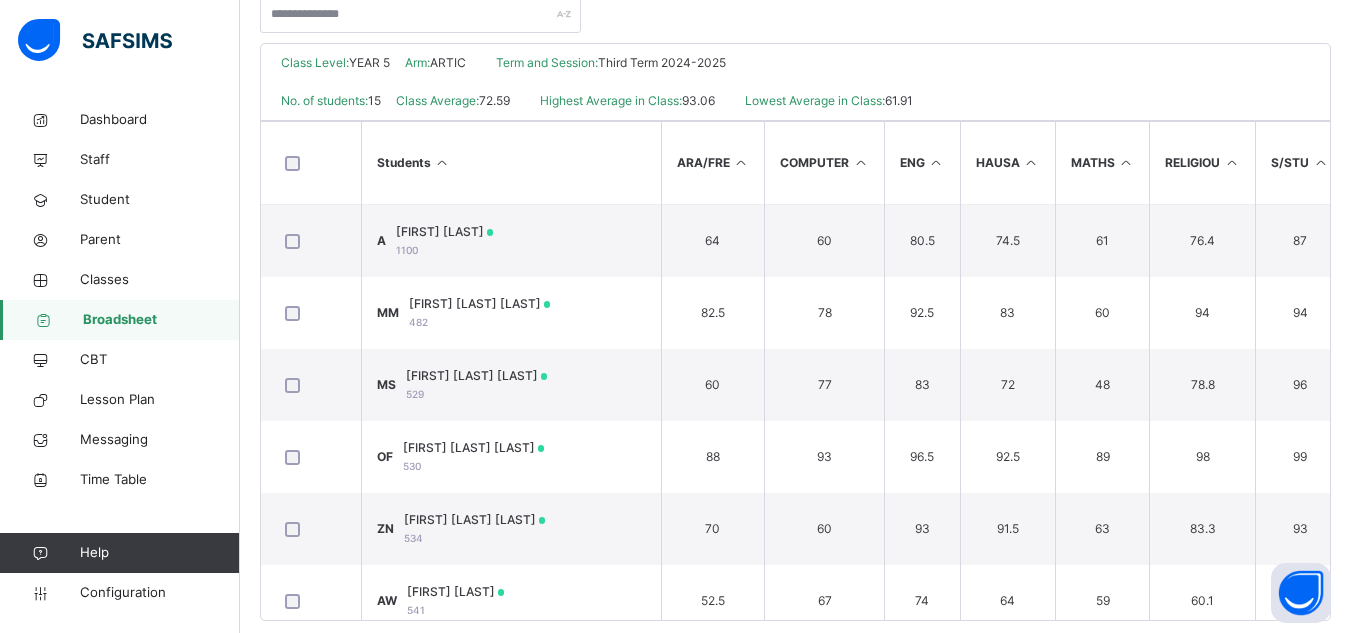 scroll, scrollTop: 460, scrollLeft: 0, axis: vertical 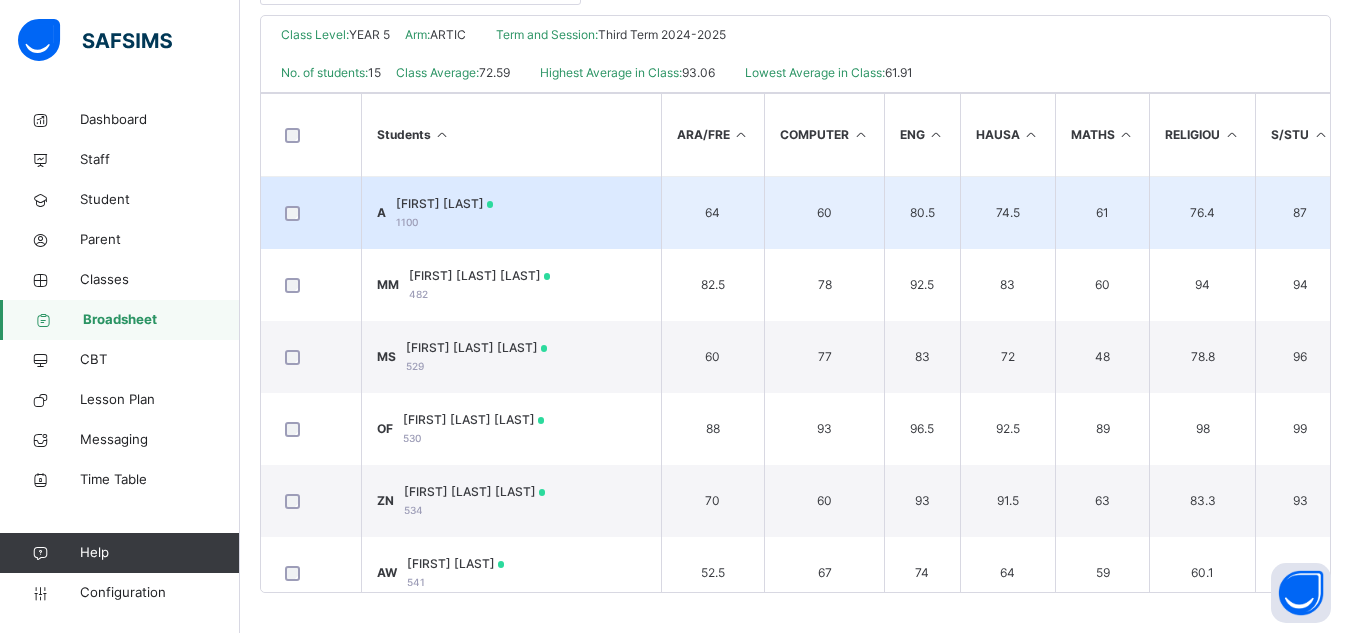 click on "80.5" at bounding box center [923, 213] 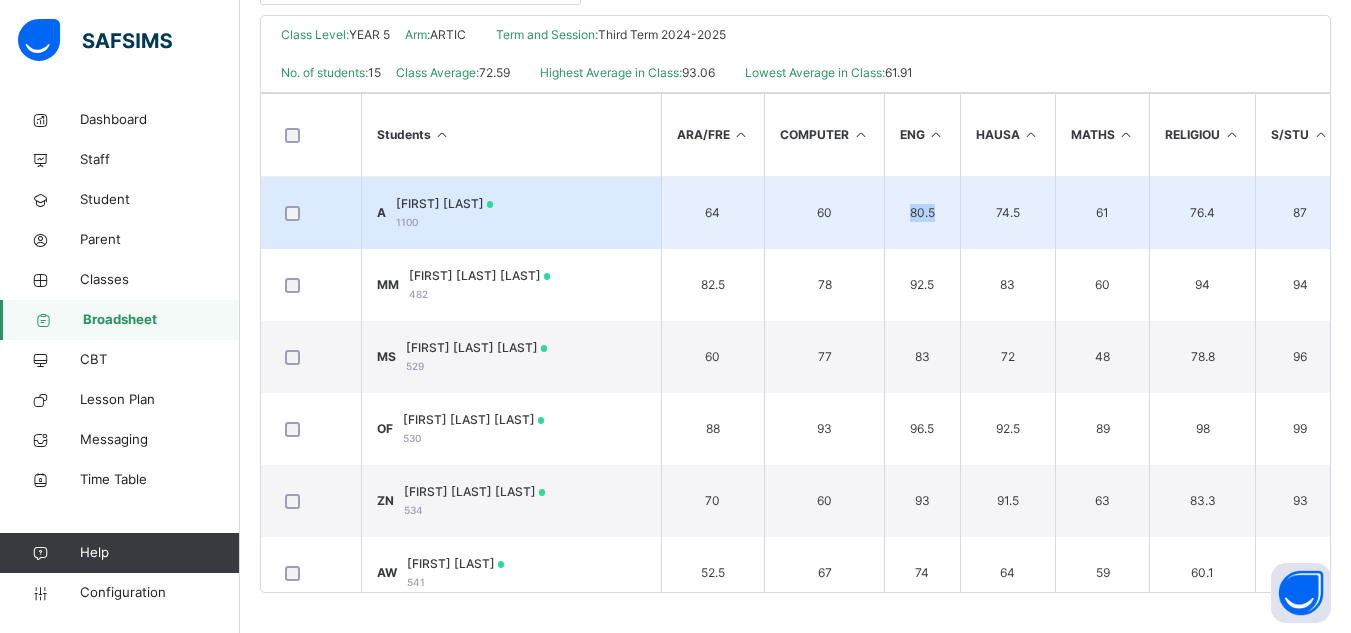 click on "80.5" at bounding box center [923, 213] 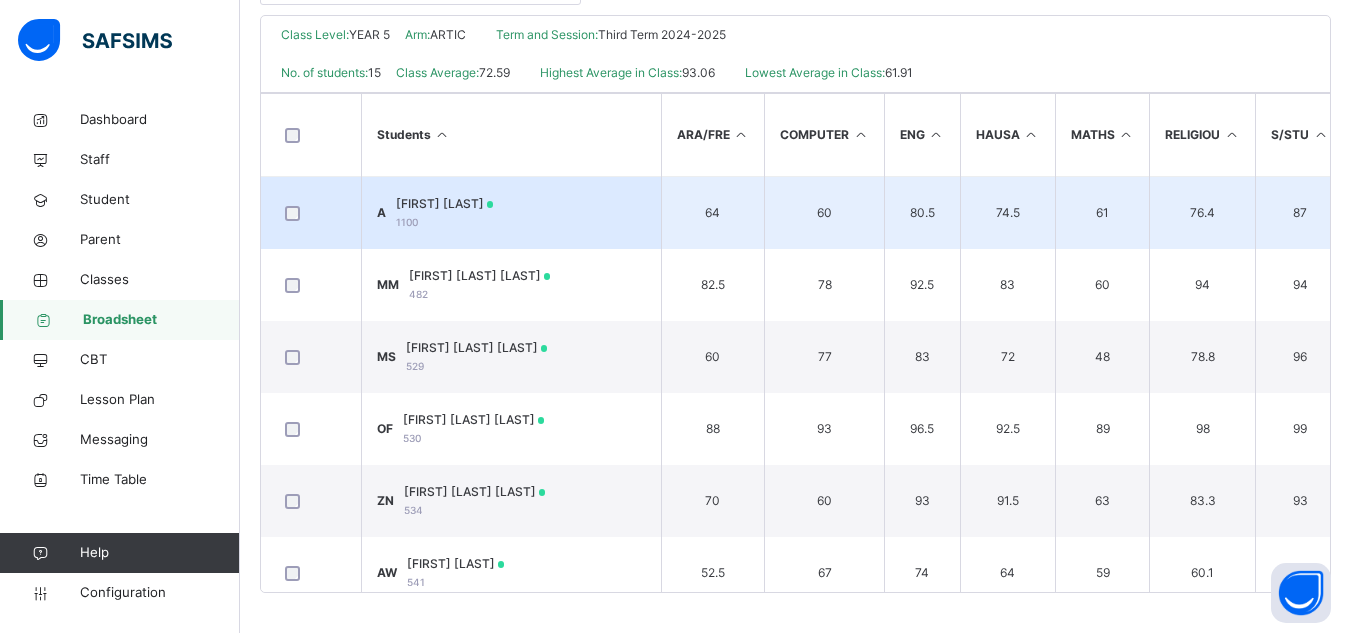 click on "A Amina   Jalloh    1100" at bounding box center [511, 213] 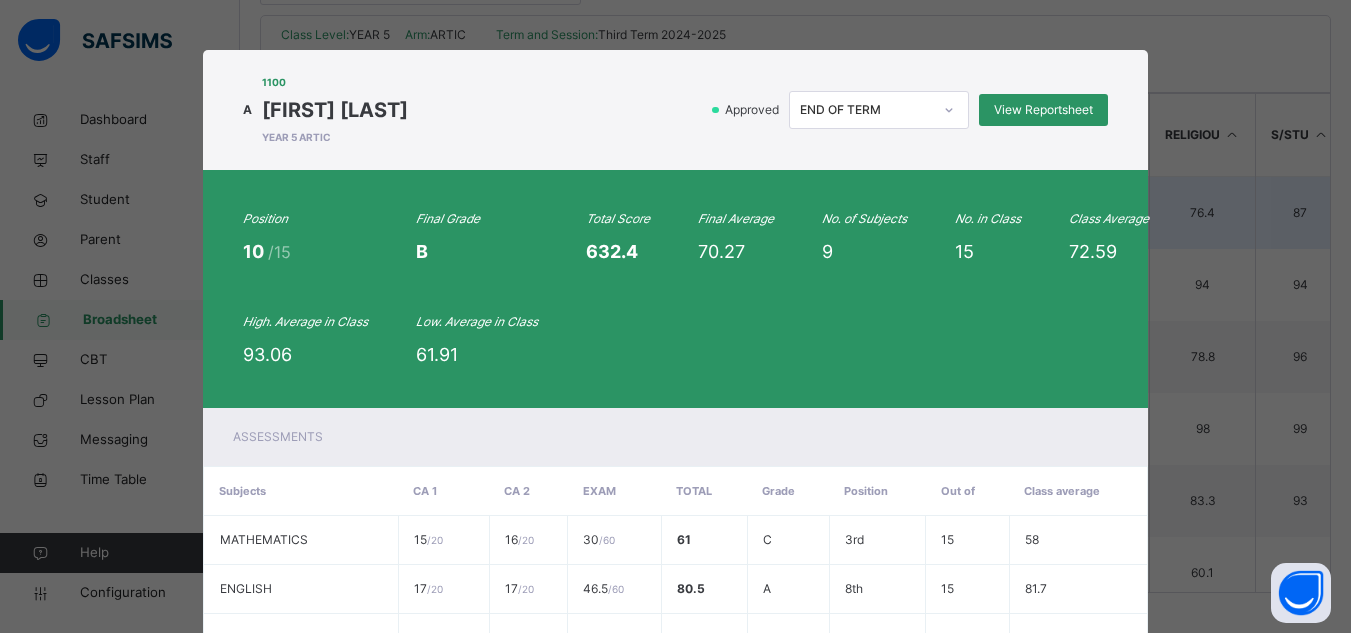 click on "Position         10       /15         Final Grade         B         Total Score         632.4         Final Average         70.27         No. of Subjects         9         No. in Class         15         Class Average         72.59         High. Average in Class         93.06         Low. Average in Class         61.91" at bounding box center (676, 289) 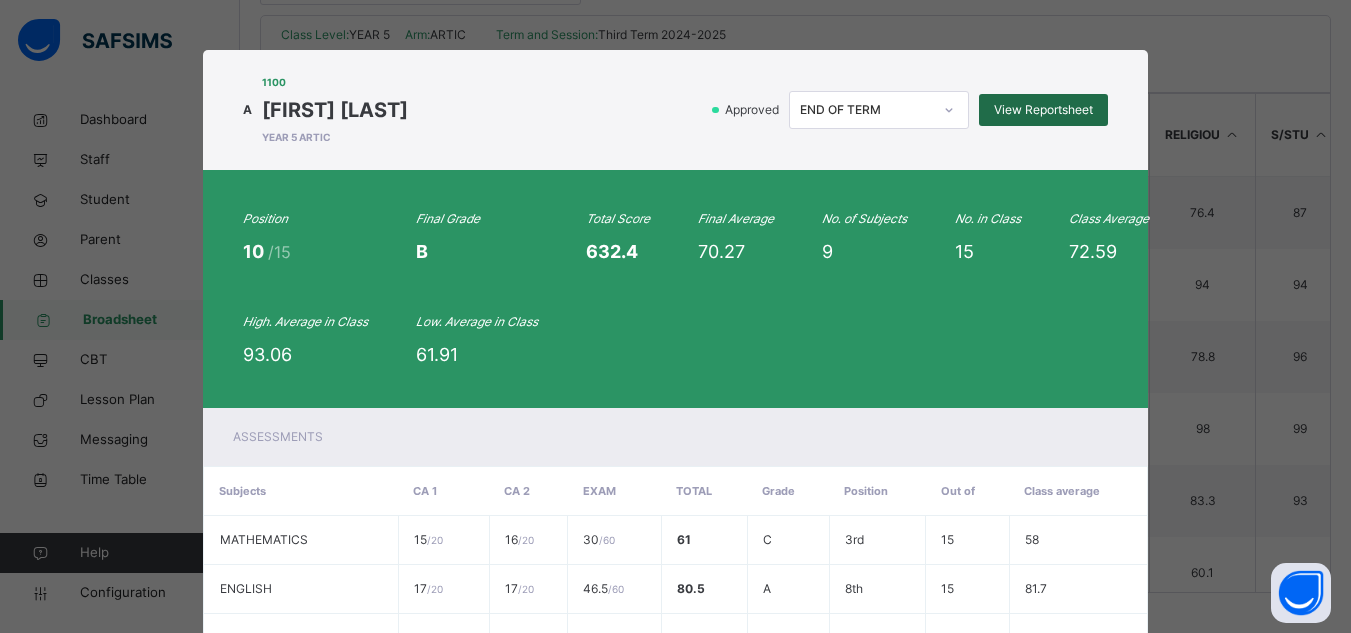 click on "View Reportsheet" at bounding box center [1043, 110] 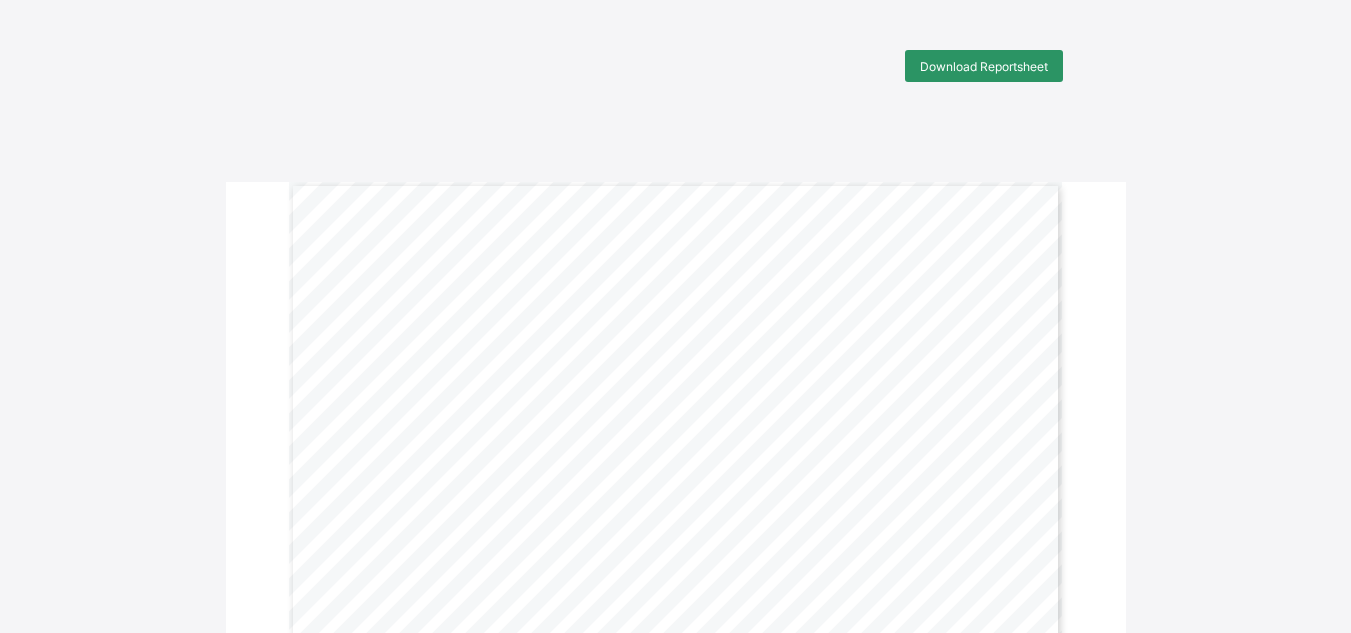 scroll, scrollTop: 0, scrollLeft: 0, axis: both 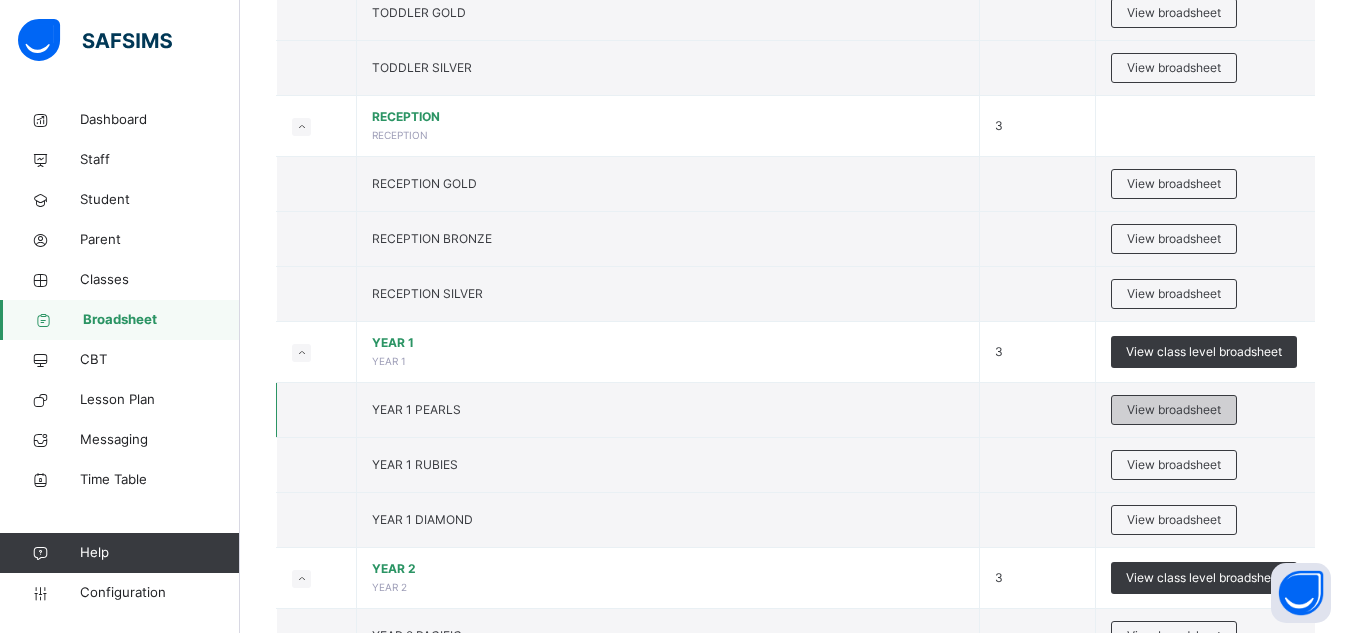 click on "View broadsheet" at bounding box center [1174, 410] 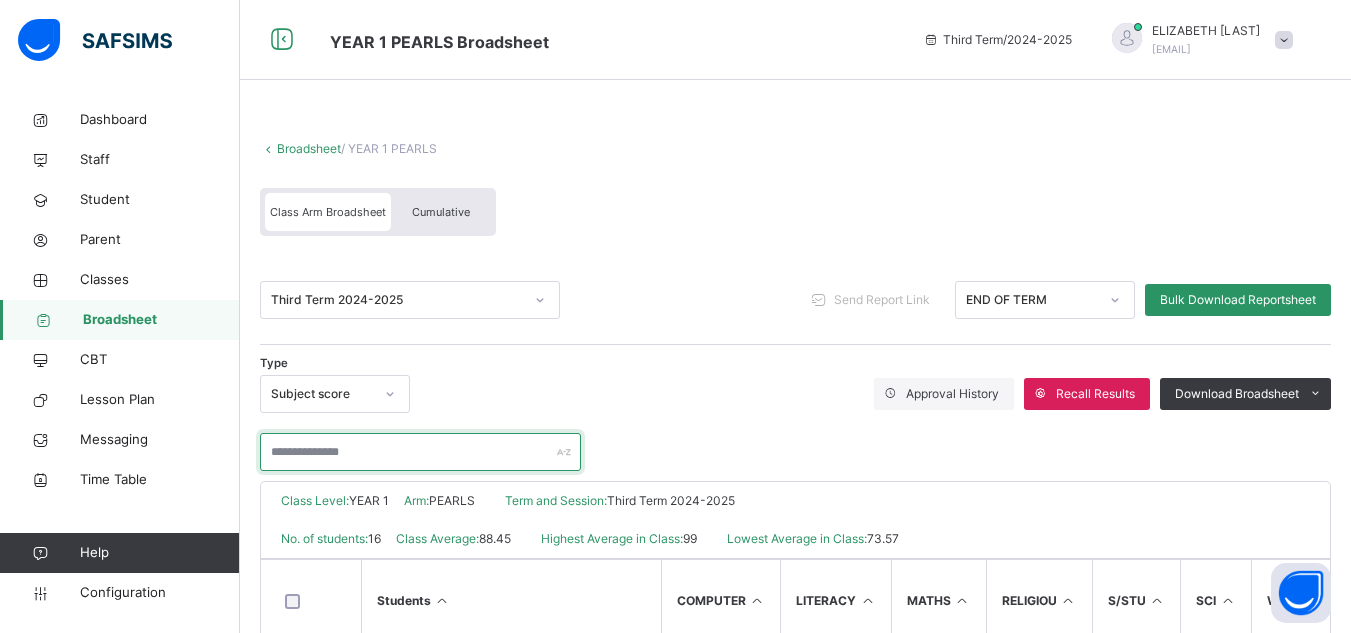 click at bounding box center [420, 452] 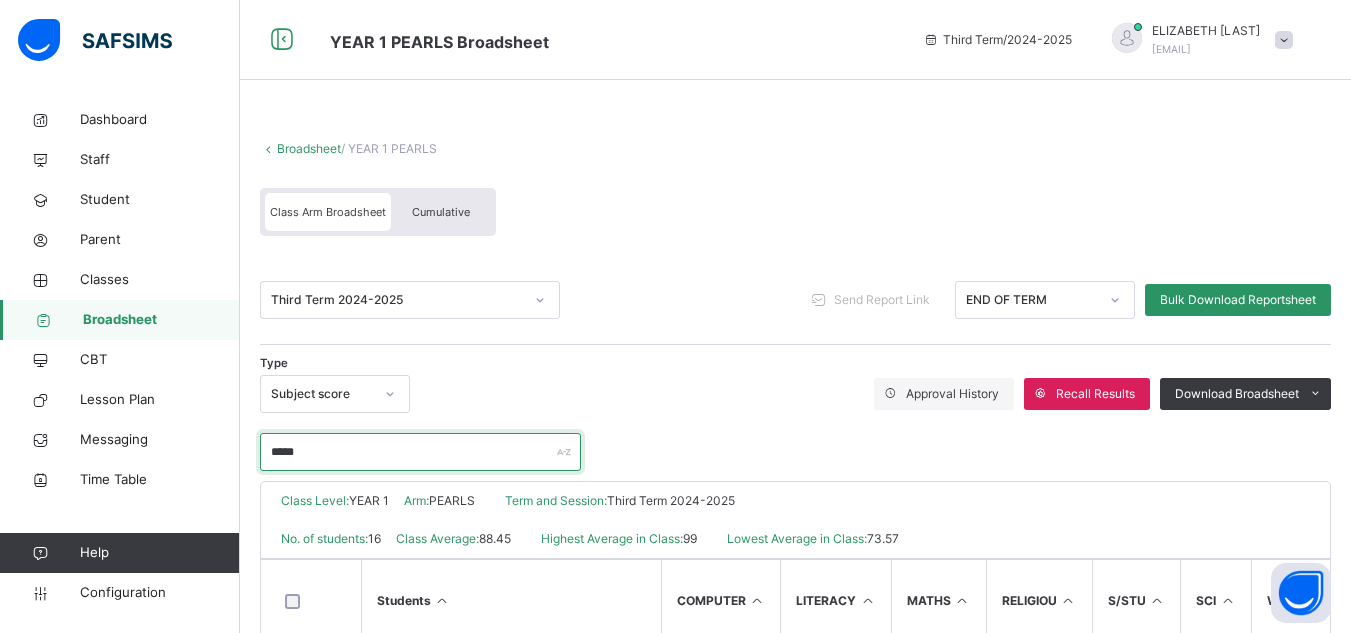 type on "*****" 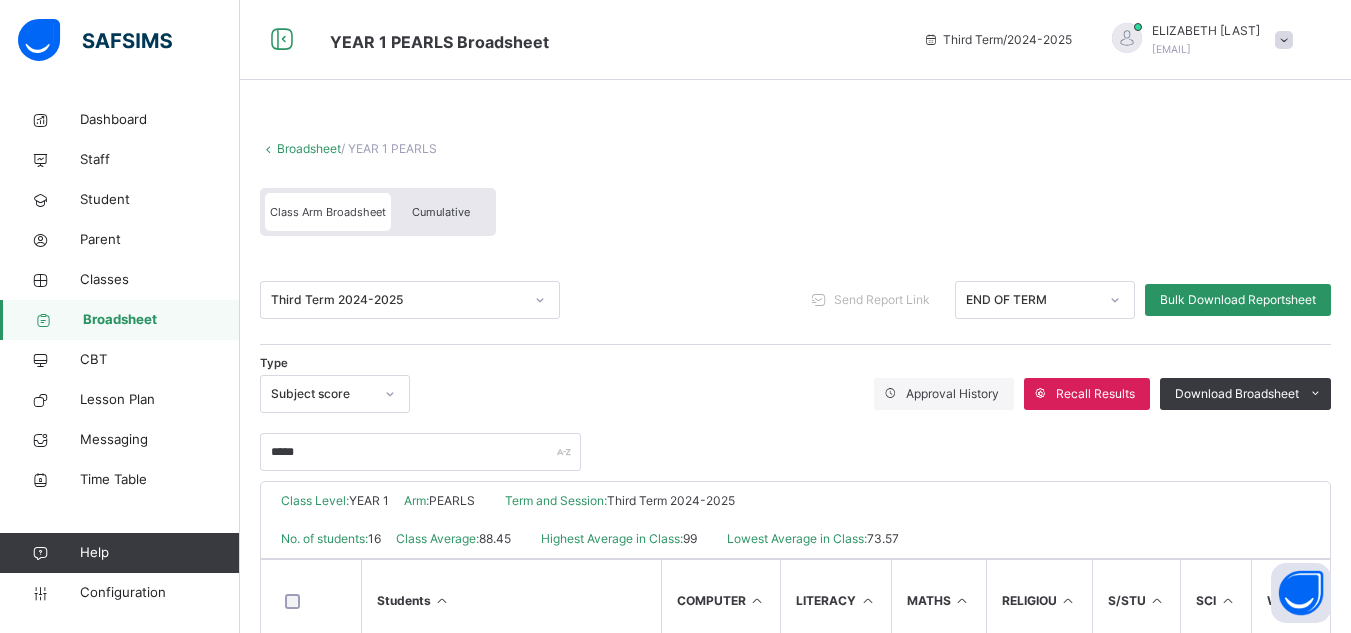 click on "*****" at bounding box center [795, 442] 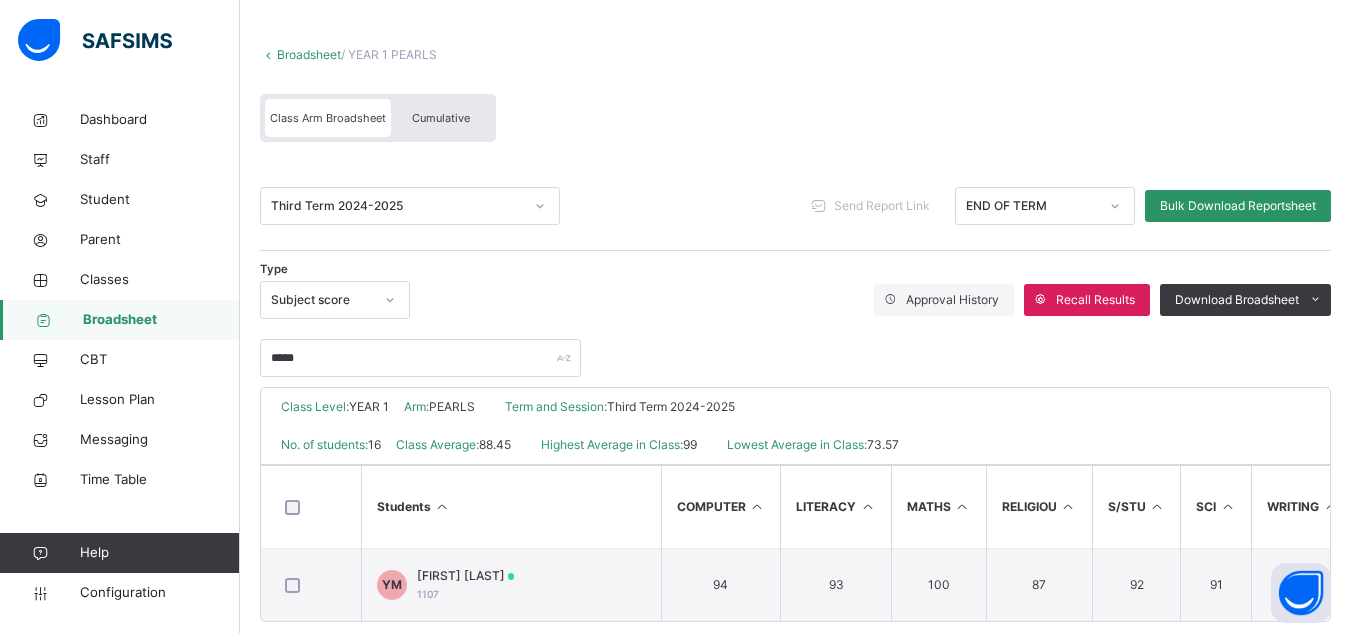 scroll, scrollTop: 131, scrollLeft: 0, axis: vertical 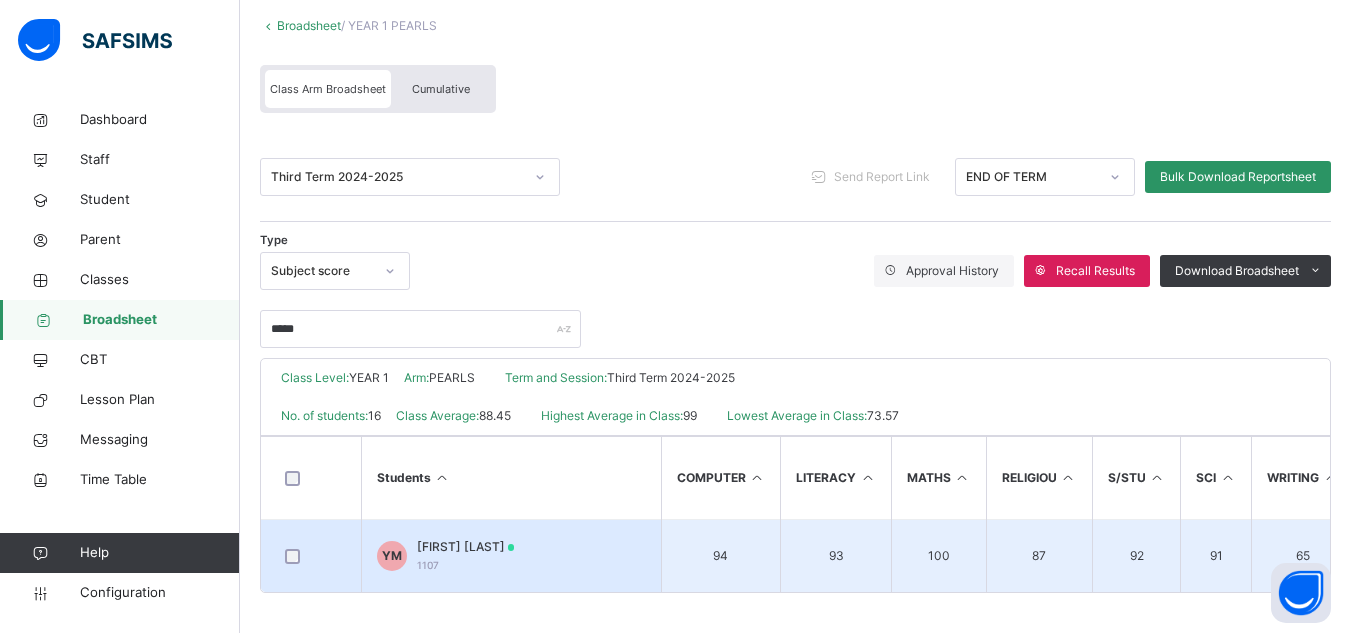 click on "YM Yazid   Muawuya   1107" at bounding box center (511, 556) 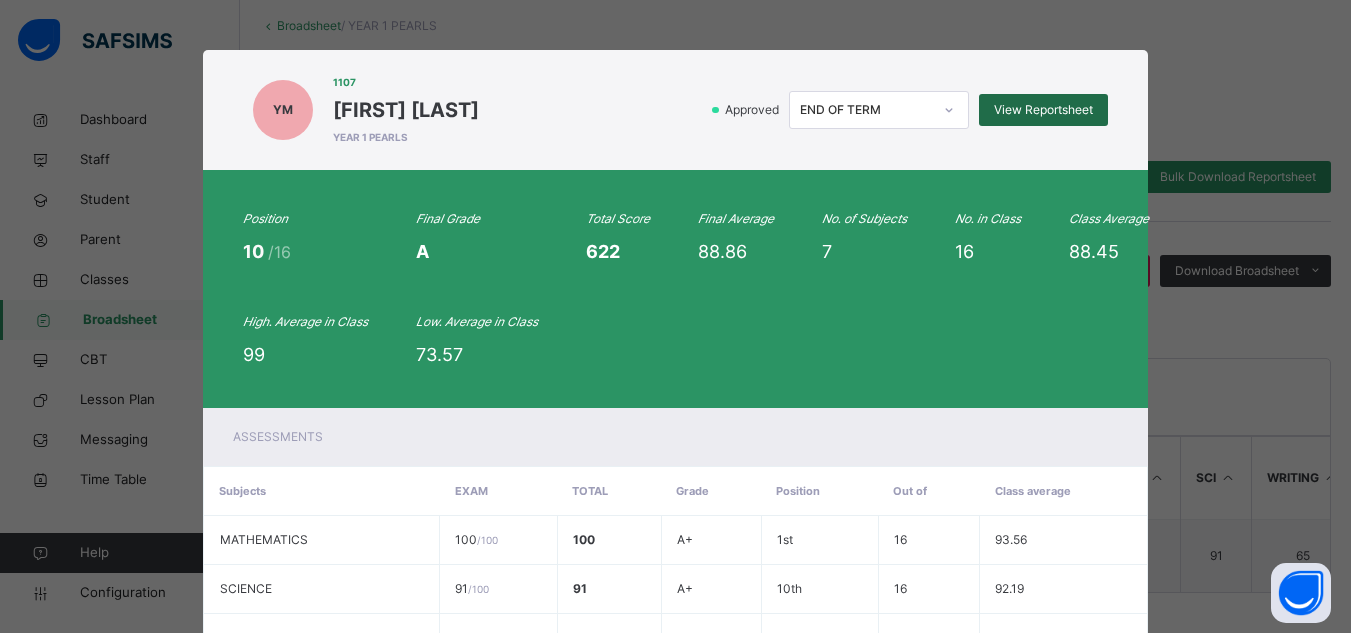 click on "View Reportsheet" at bounding box center [1043, 110] 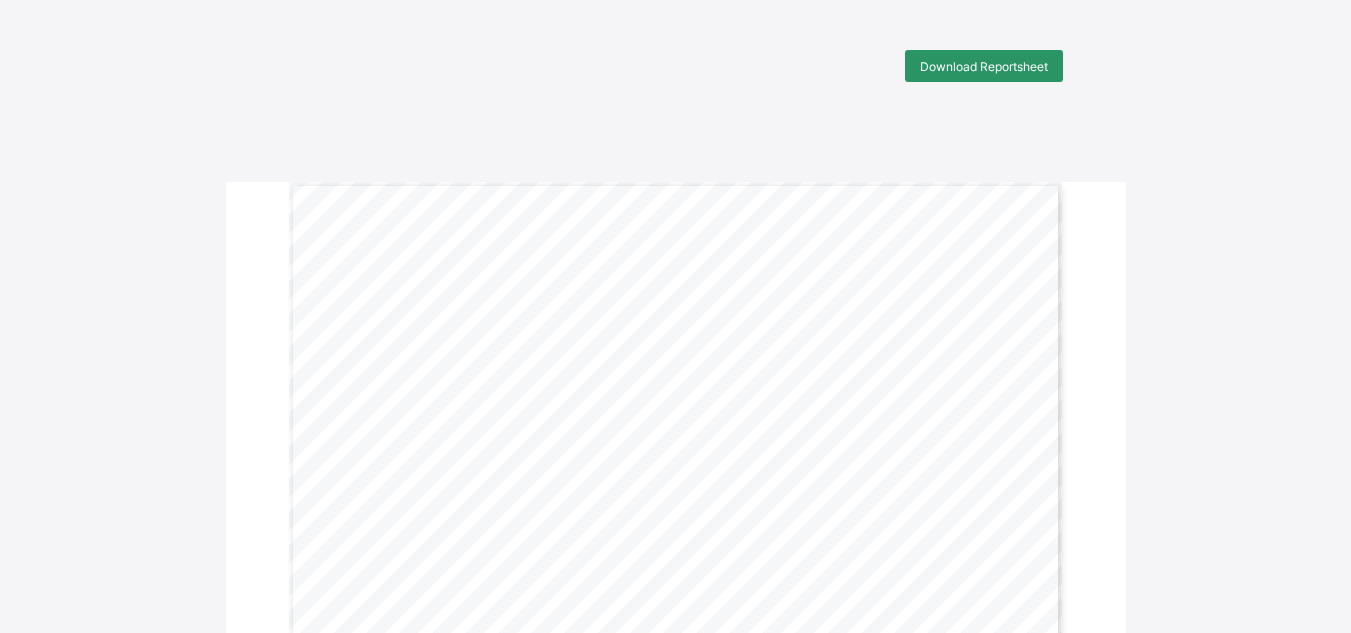 scroll, scrollTop: 0, scrollLeft: 0, axis: both 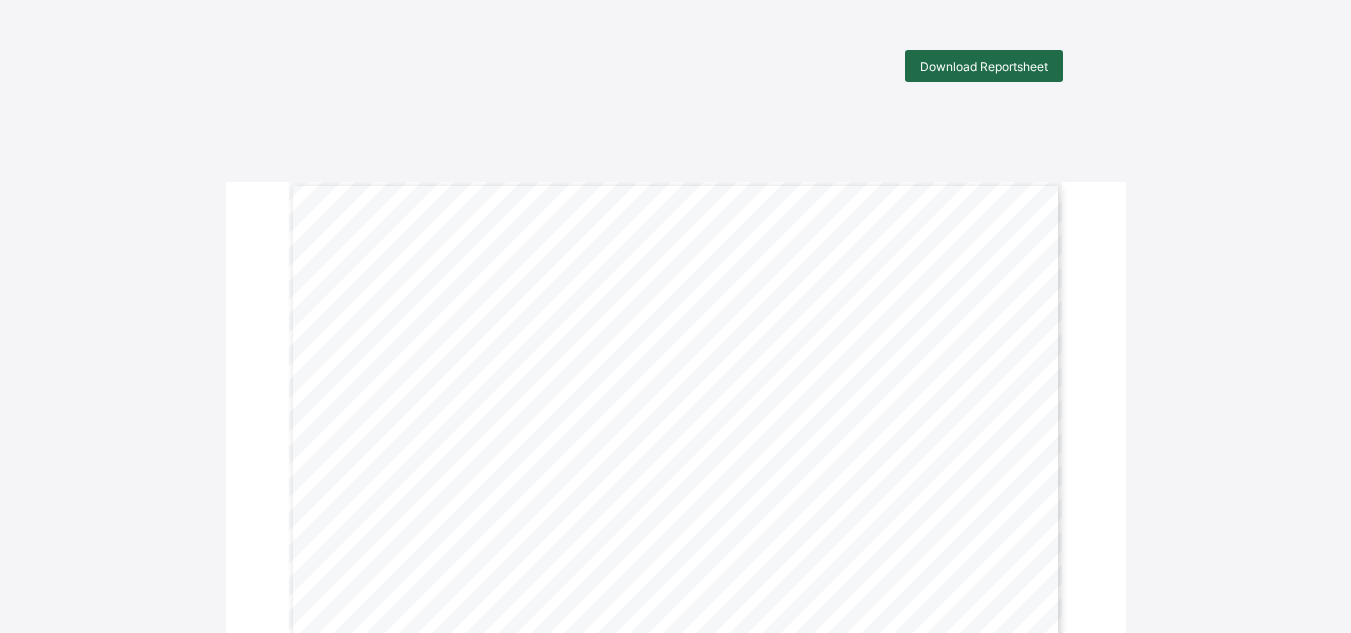 click on "Download Reportsheet" at bounding box center (984, 66) 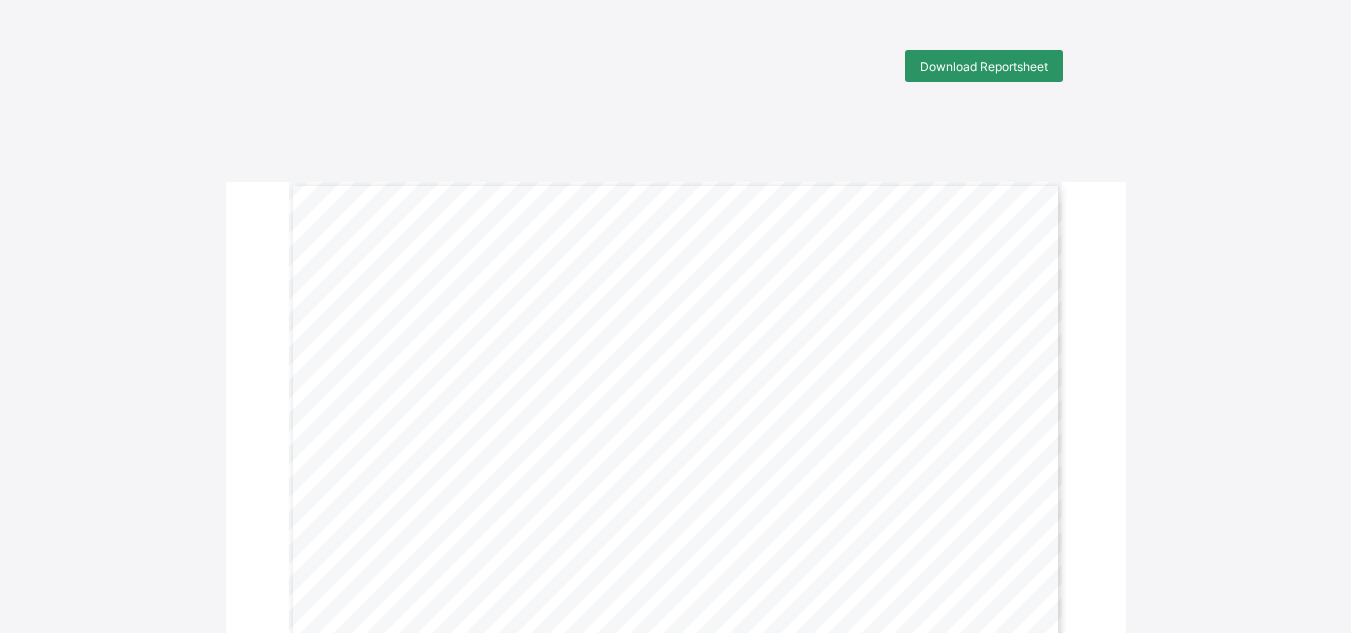 click on "Download Reportsheet Printed On:   [DATE] PROGRESS REPORT | Third Term 2024-2025 Pupil’s Name:   [FIRST]   [LAST]   Times   School Opened:   [NUMBER] Class:   YEAR 1 PEARLS   Times Present:   [NUMBER] No. of Pupils:   [NUMBER]   Times Absent:   [NUMBER] SUBJECTS   EXAM (100%)   GRADE   REMARKS LITERACY   93.0   A+   EXCELLENT   GRADE INTERPRETATION MATHEMATICS   100.0   A+   EXCELLENT   90 - 100   A+   EXCELLENT SOCIAL STUDIES   92.0   A+   EXCELLENT   80 - 89   A   VERY GOOD SCIENCE   91.0   A+   EXCELLENT   70 – 79   B   GOOD COMPUTER   94.0   A+   EXCELLENT   60 – 69   C   AVERAGE RELIGIOUS STUDIES   87.0   A   VERY GOOD   0 - 59   D   BELOW AVERAGE WRITING   65.0   C   AVERAGE Total Score:   622.0   Pupil’s Average:   88.9 ANALYSIS   Final Grade:   A   Class Average:   88.45 PERSONAL DEVELOPMENT AND WORK HABIT   RATING PUNCTUALITY   A+   KEY RATING APPEARANCE   A   A+   Excellent HONESTY   C   A   Very Good COMPOSURE   A   B   Good RELATIONSHIP WITH OTHERS   A+   C   Average CAREFULNESS AT WORK   A   D   PHYSICAL:" at bounding box center [675, 663] 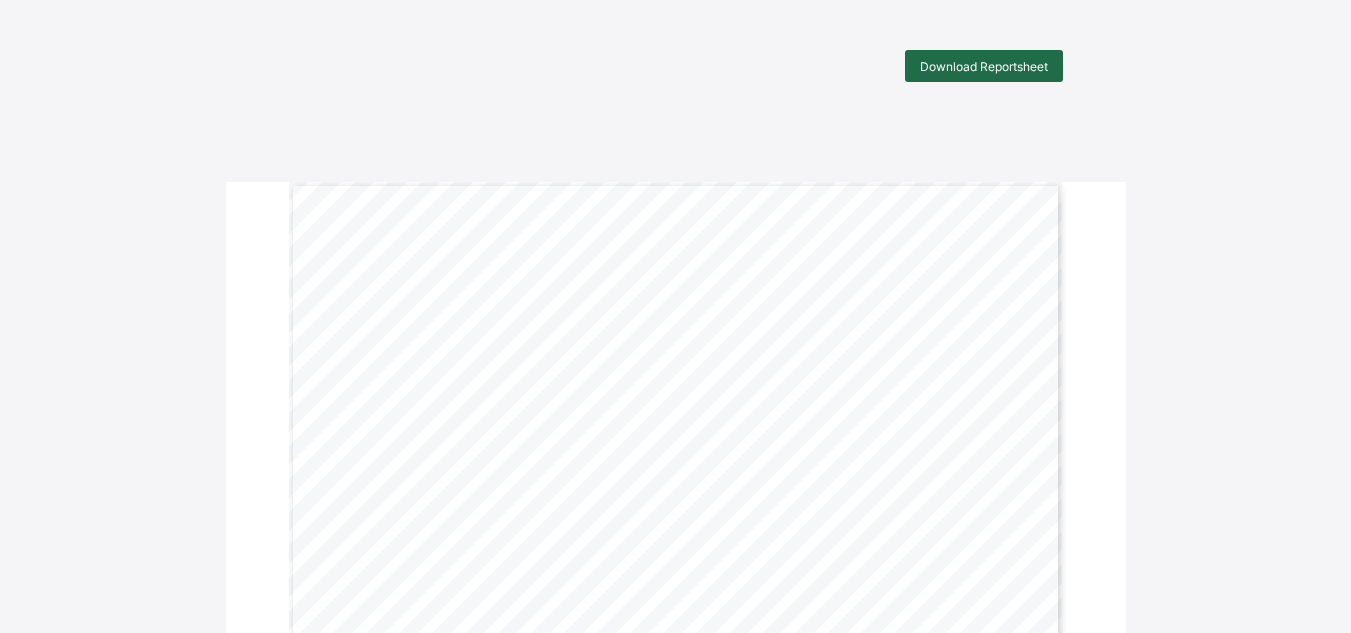 click on "Download Reportsheet" at bounding box center (984, 66) 